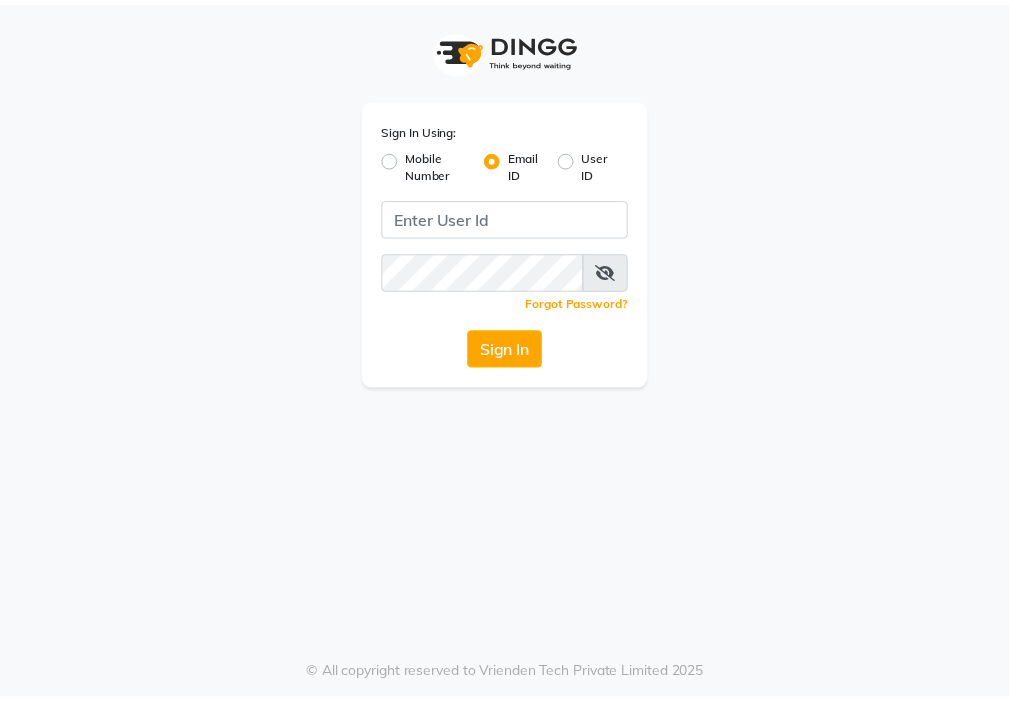 scroll, scrollTop: 0, scrollLeft: 0, axis: both 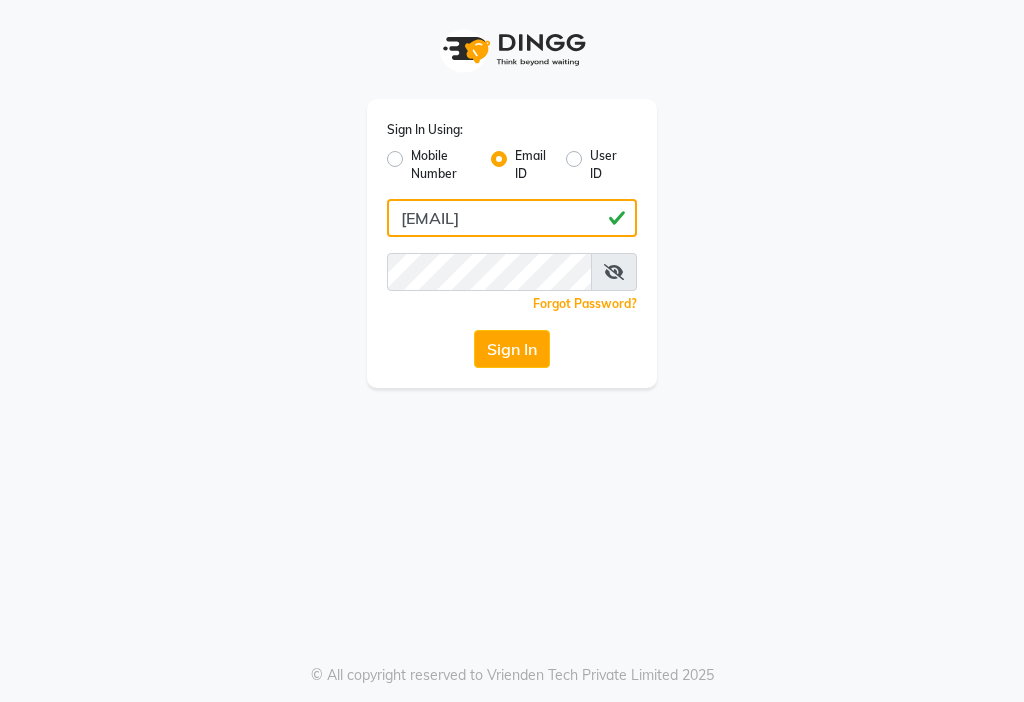click on "[EMAIL]" 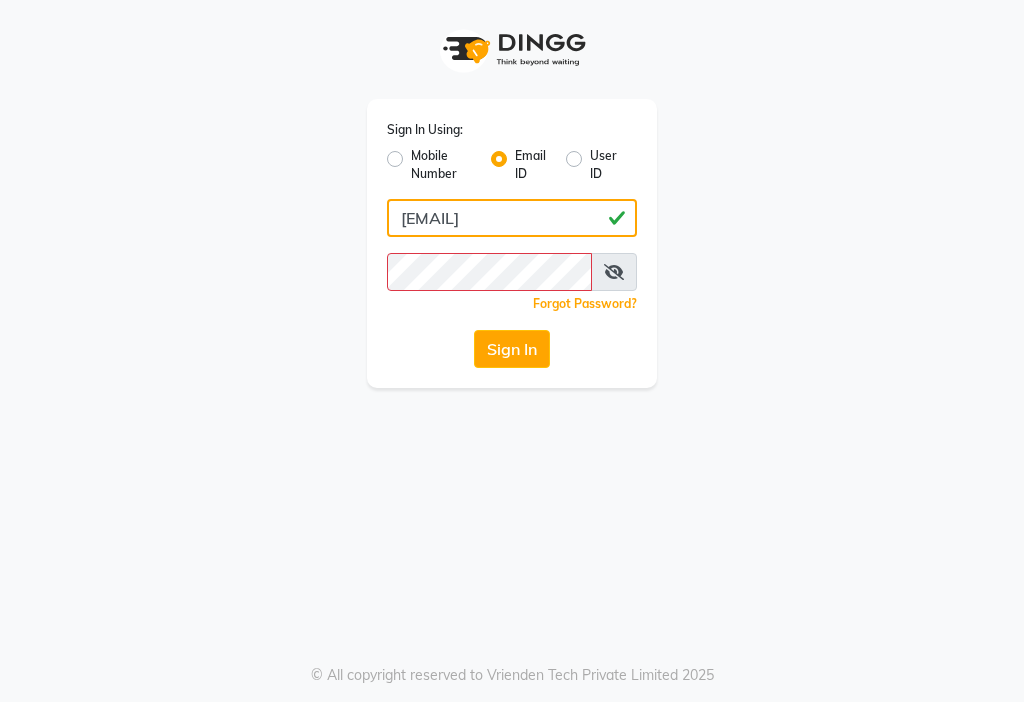 type on "[EMAIL]" 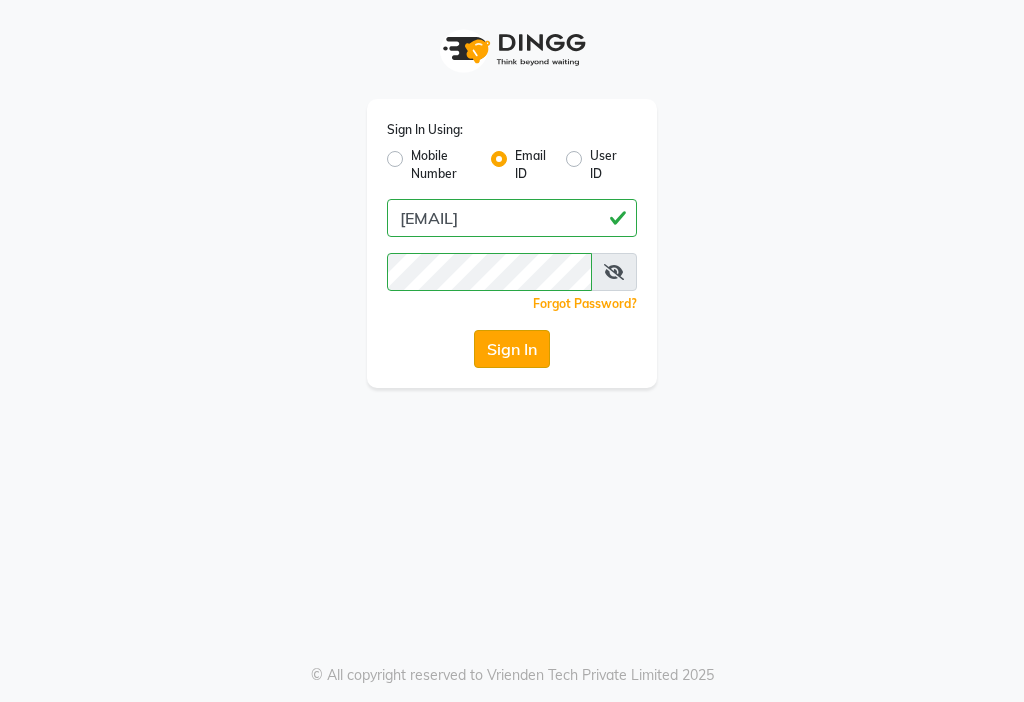 click on "Sign In" 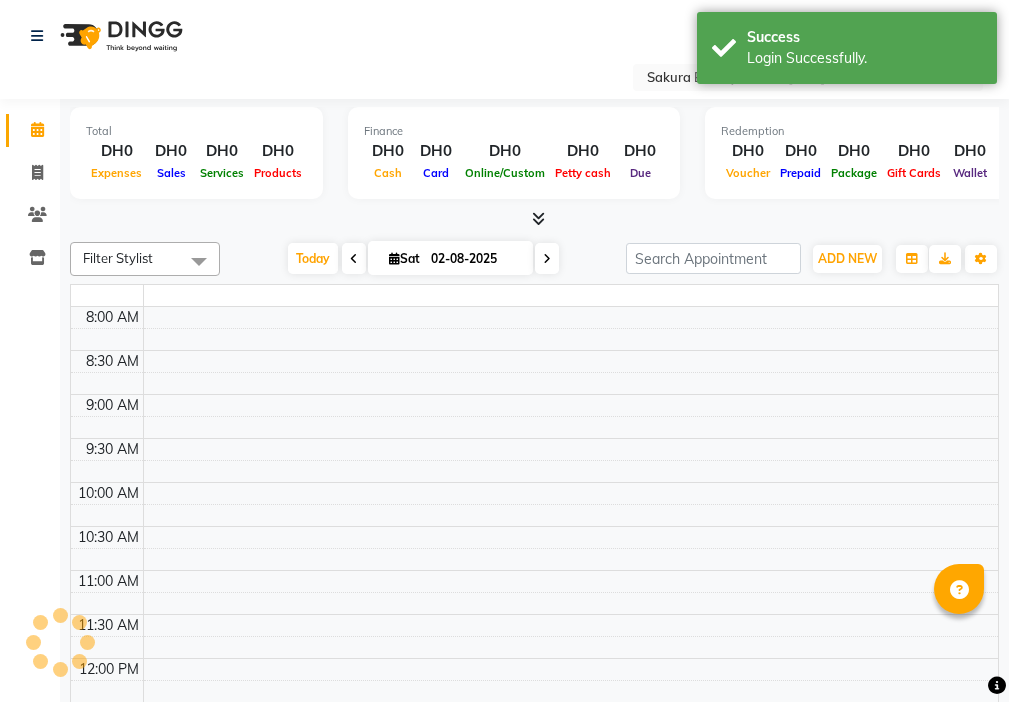 select on "en" 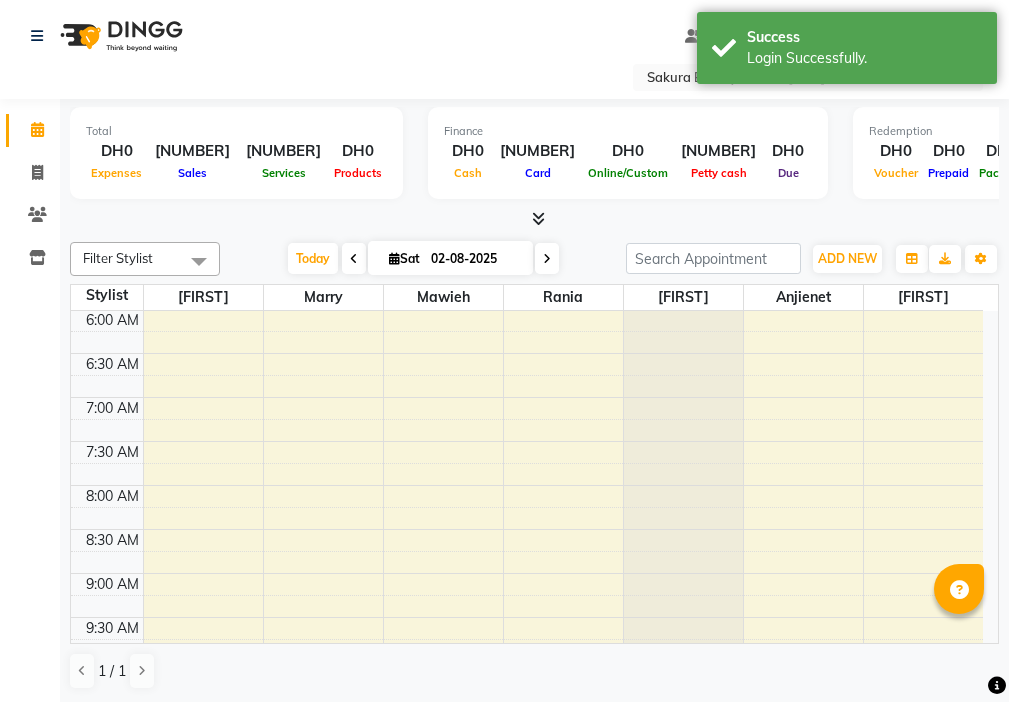scroll, scrollTop: 529, scrollLeft: 0, axis: vertical 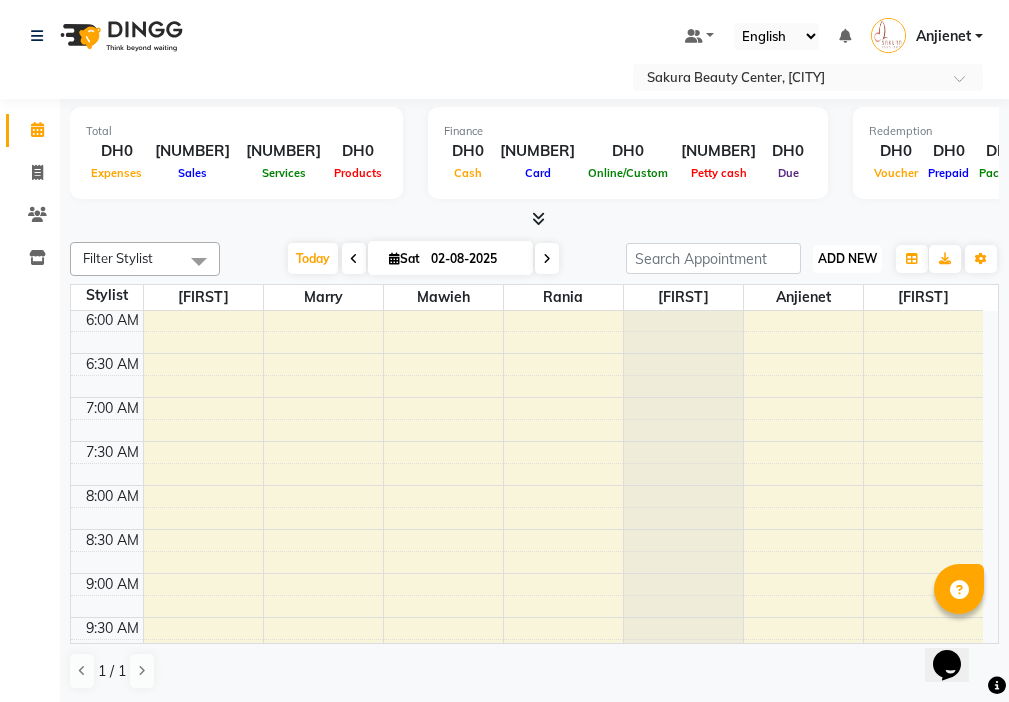 click on "ADD NEW" at bounding box center (847, 258) 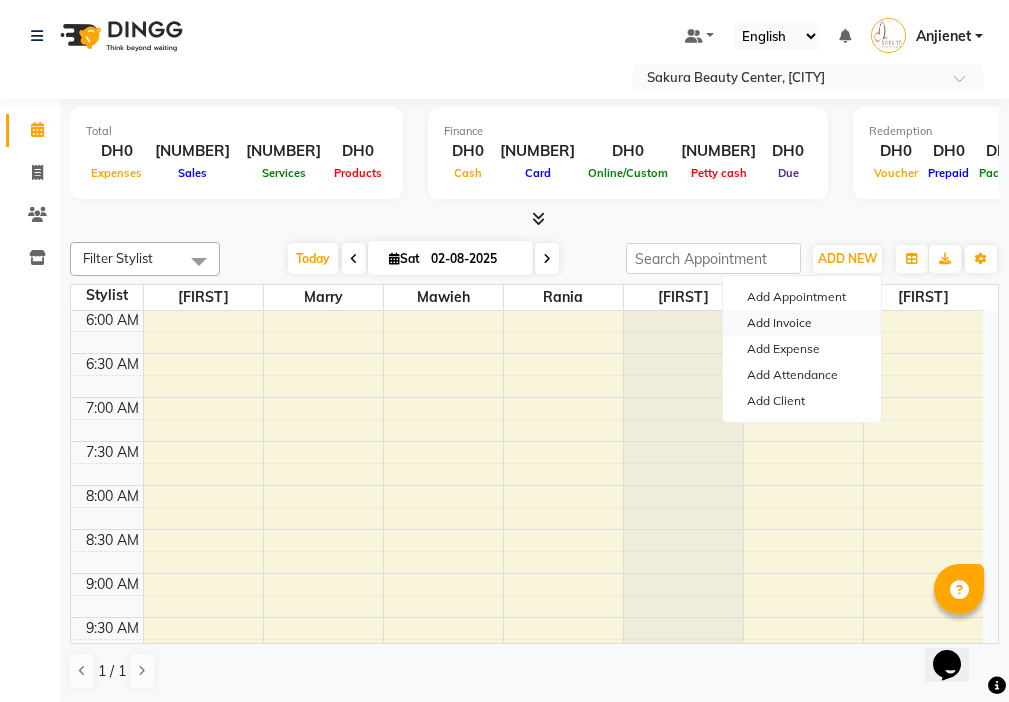 click on "Add Invoice" at bounding box center (802, 323) 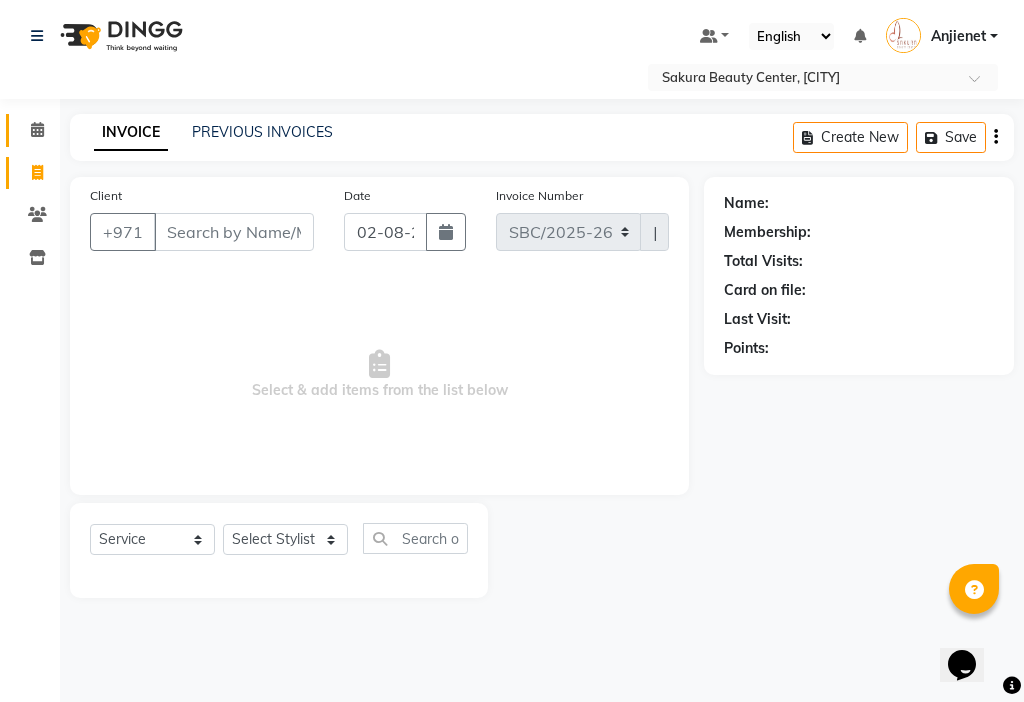 click on "Calendar" 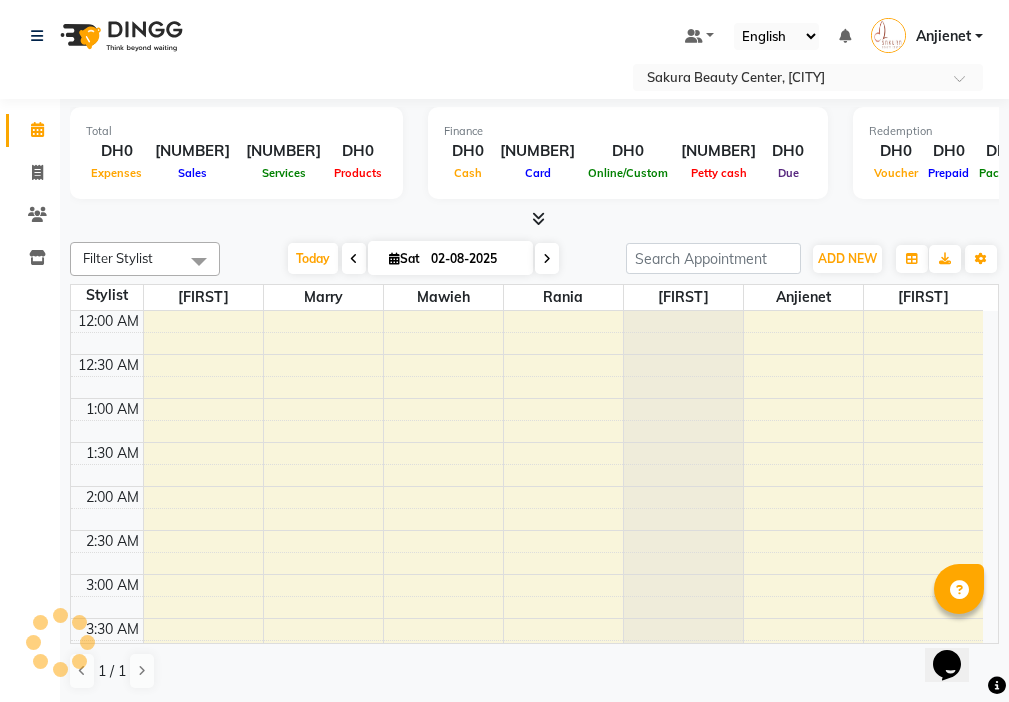 scroll, scrollTop: 1673, scrollLeft: 0, axis: vertical 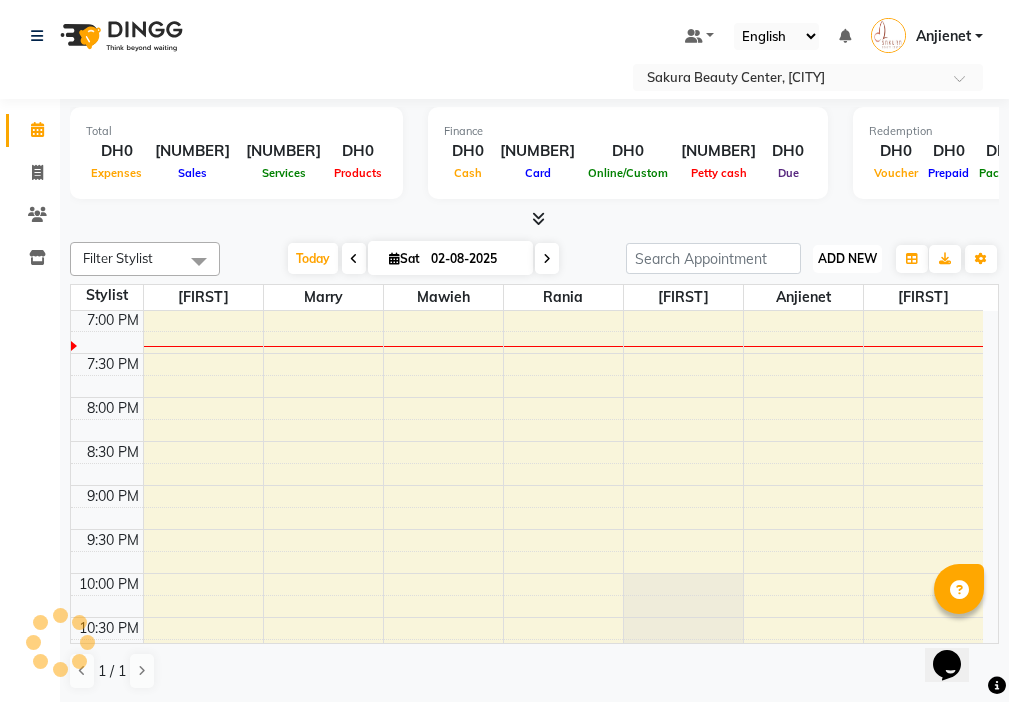 click on "ADD NEW" at bounding box center (847, 258) 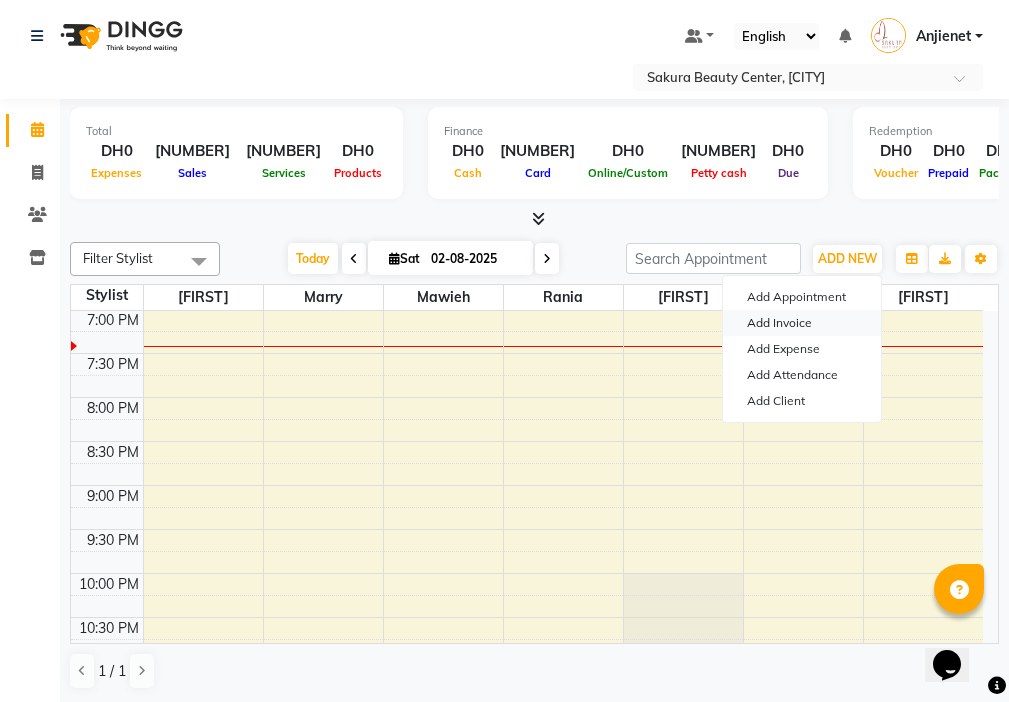 click on "Add Invoice" at bounding box center [802, 323] 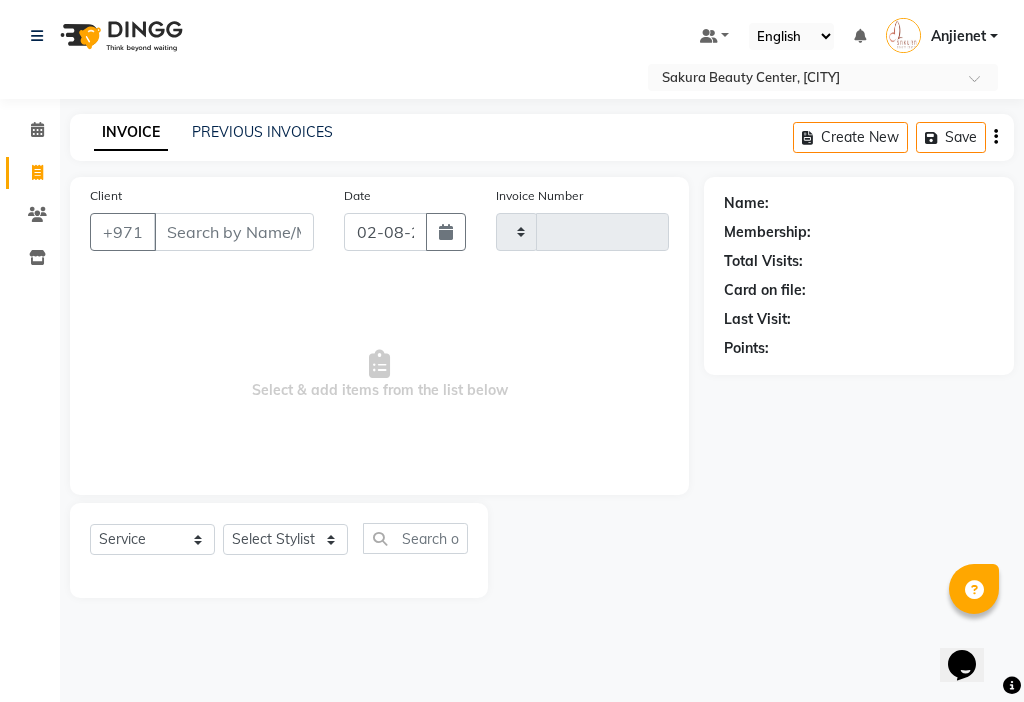 type on "[NUMBER]" 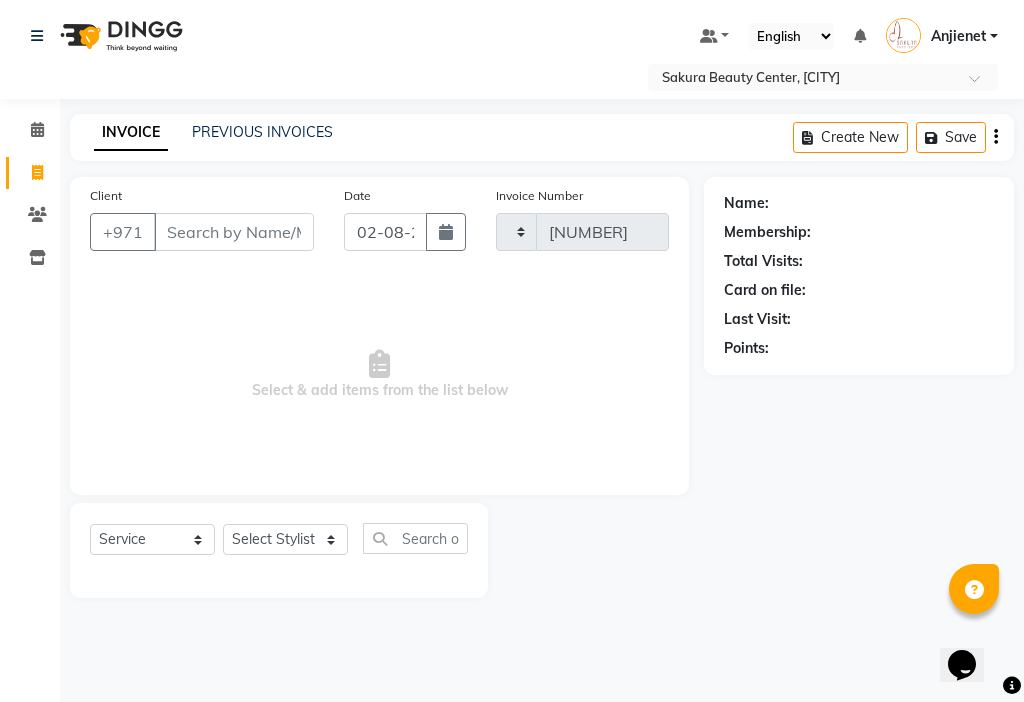 select on "3691" 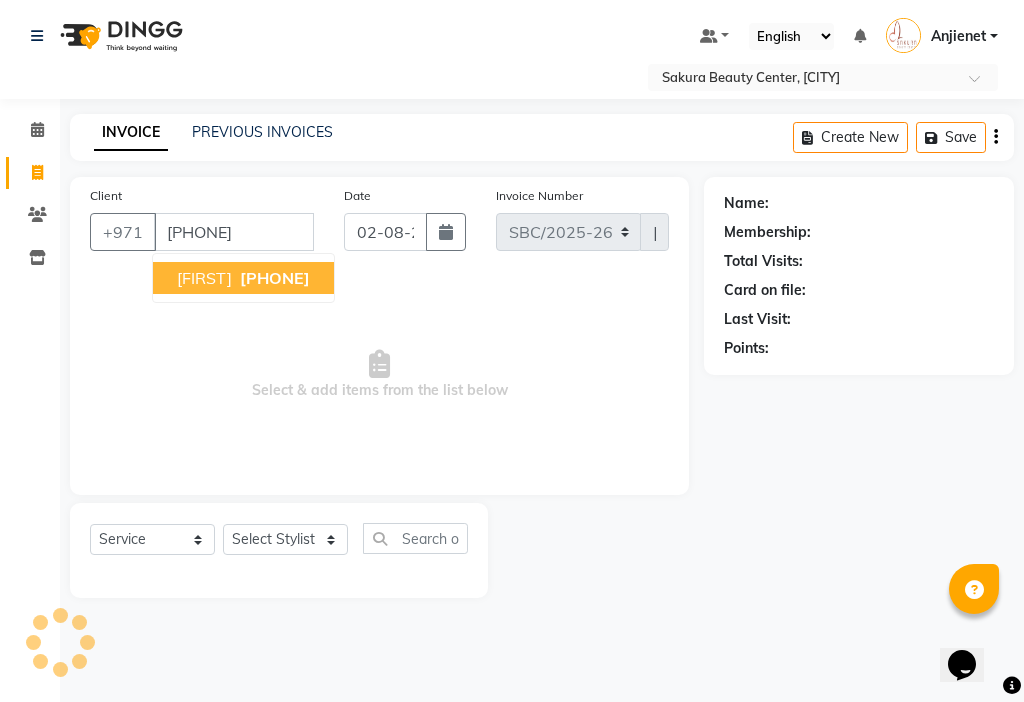 type on "[PHONE]" 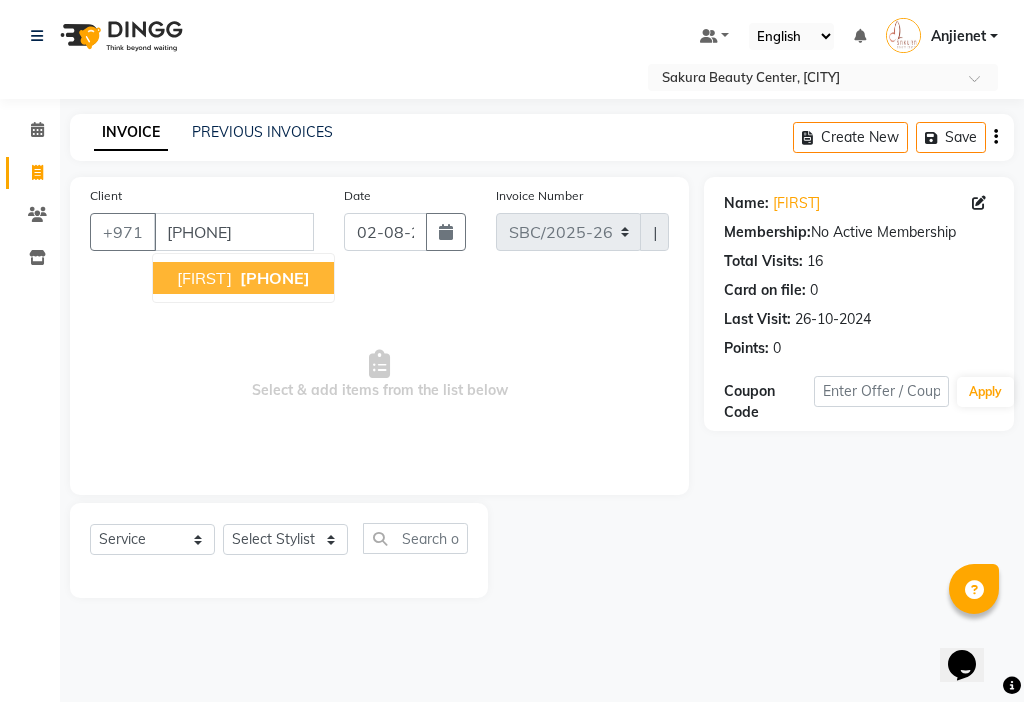 click on "[PHONE]" at bounding box center (275, 278) 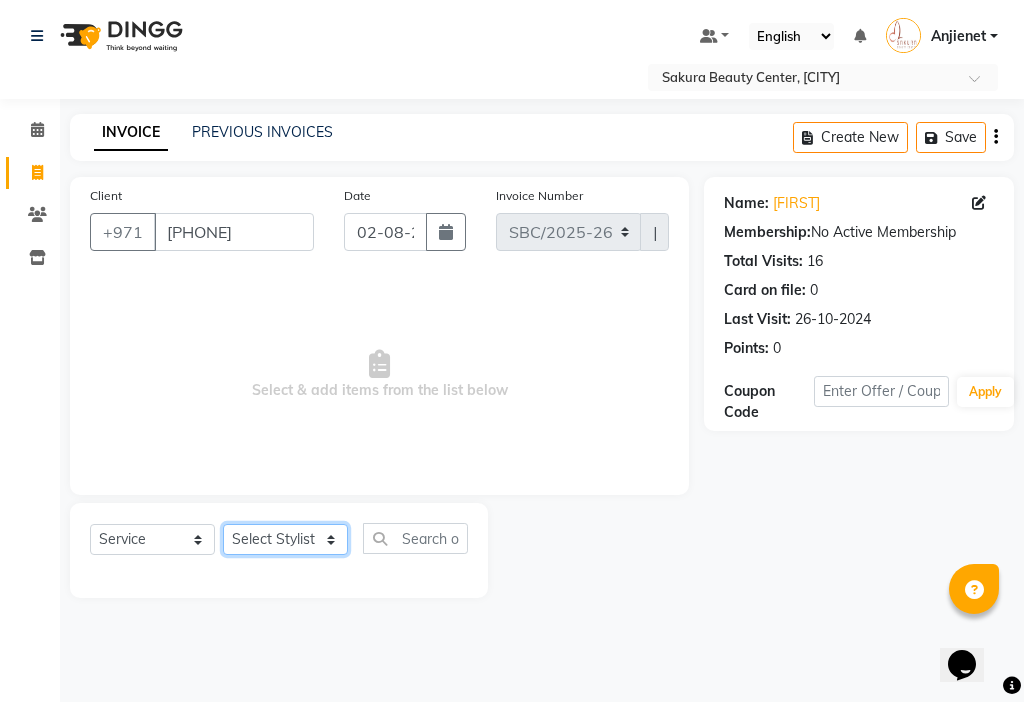 click on "Select Stylist [FIRST] [FIRST] [FIRST] [FIRST]  [FIRST]  [FIRST]  [FIRST] [FIRST]" 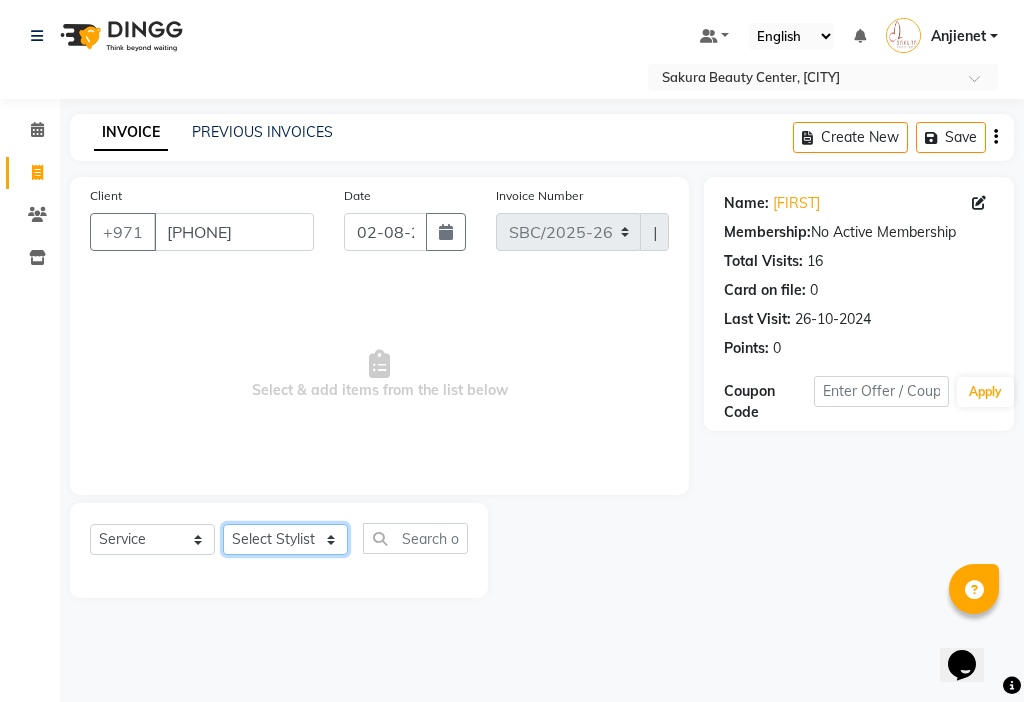 select on "59408" 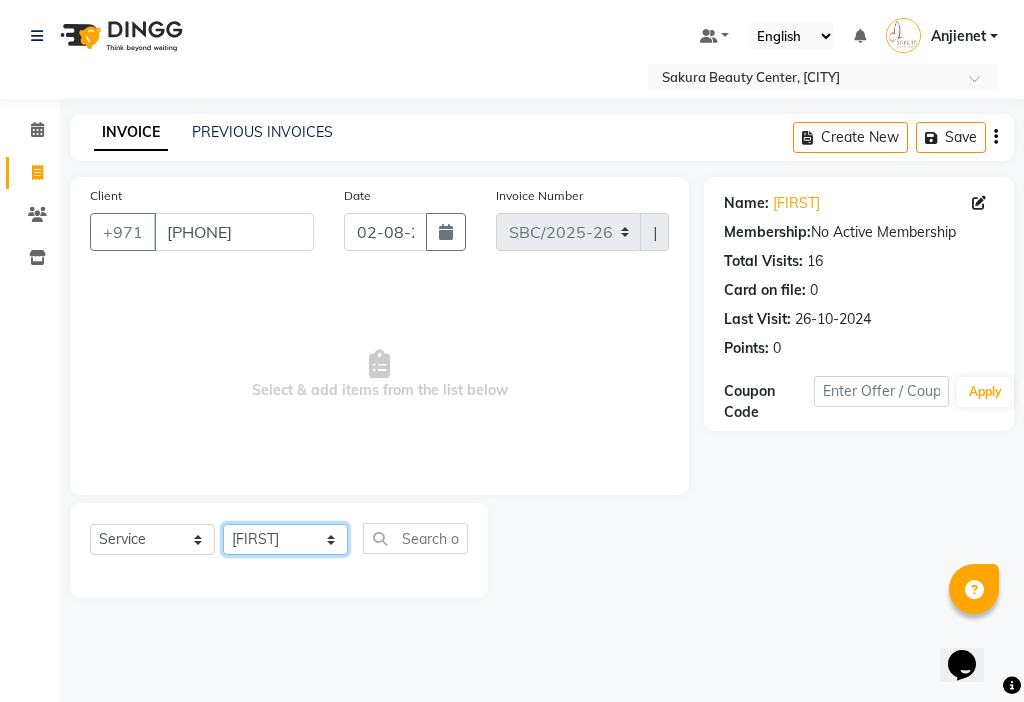 click on "Select Stylist [FIRST] [FIRST] [FIRST] [FIRST]  [FIRST]  [FIRST]  [FIRST] [FIRST]" 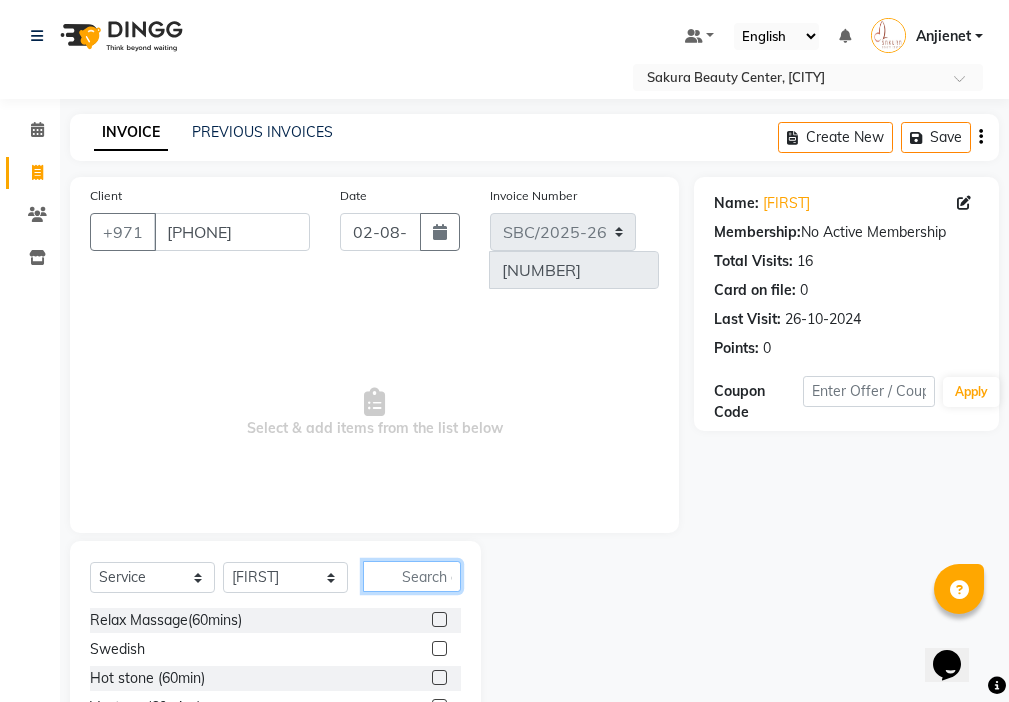 click 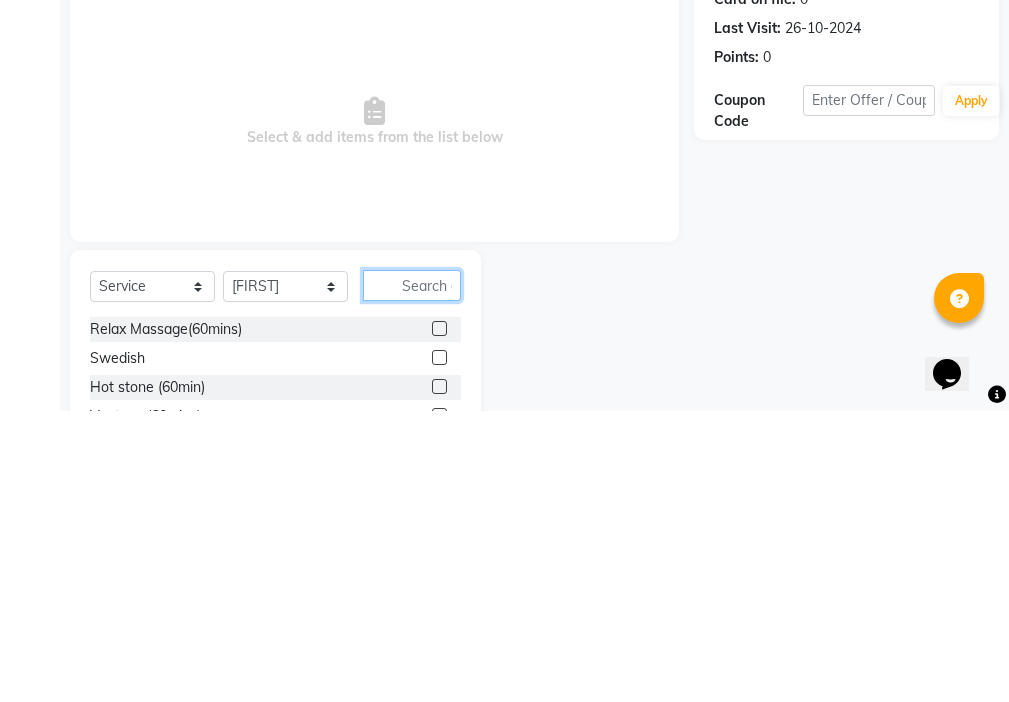 scroll, scrollTop: 16, scrollLeft: 0, axis: vertical 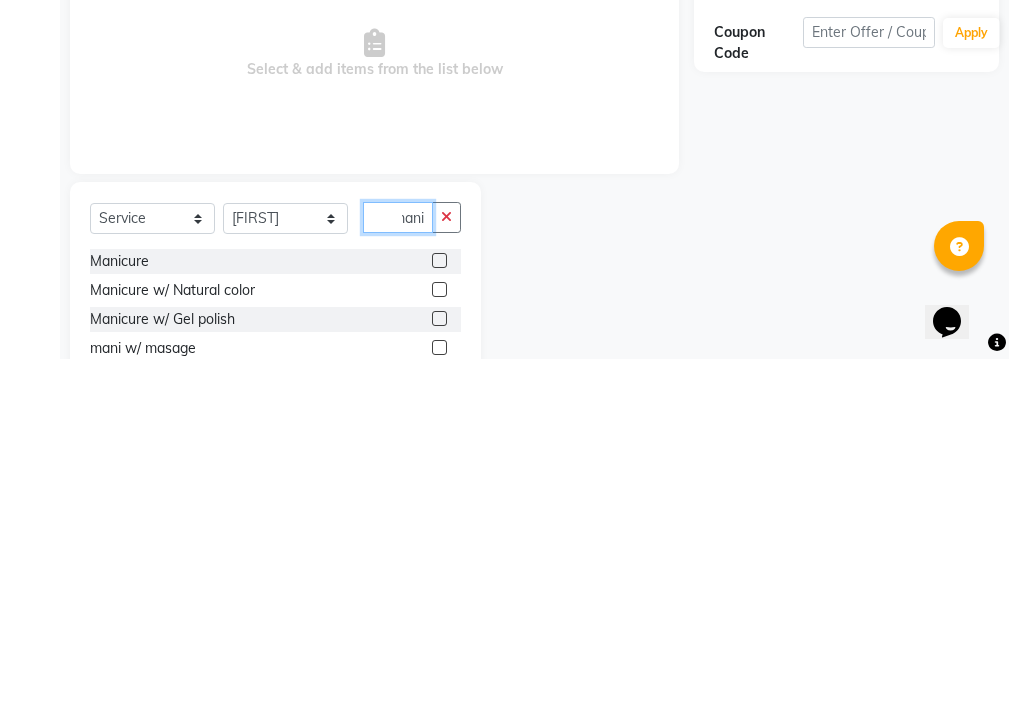 type on "mani" 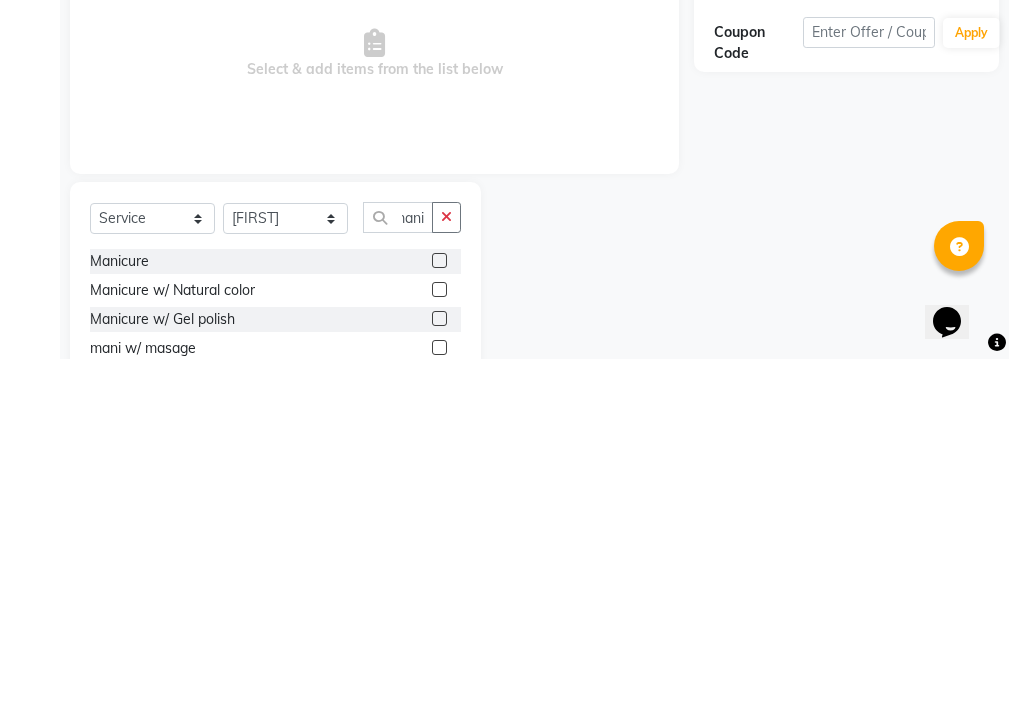 click 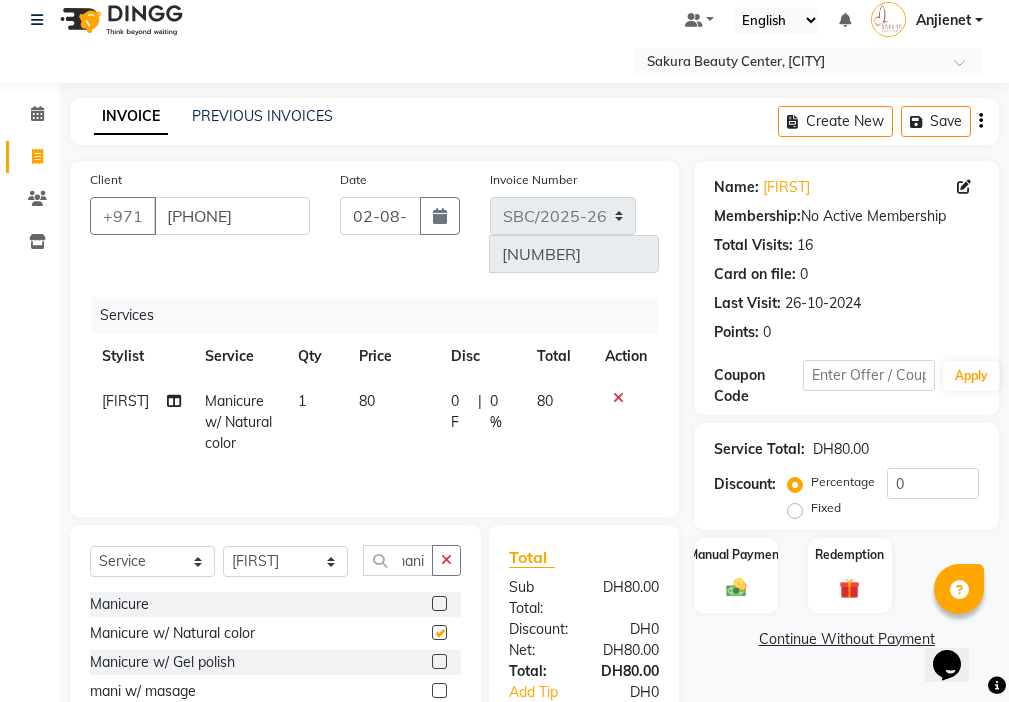 scroll, scrollTop: 0, scrollLeft: 0, axis: both 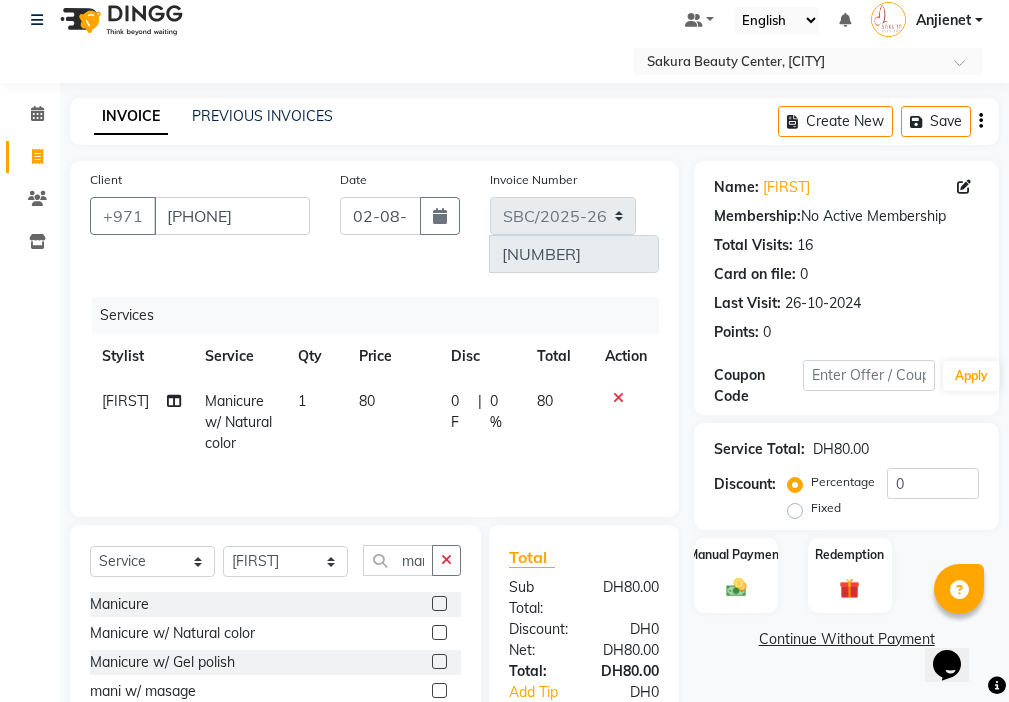 checkbox on "false" 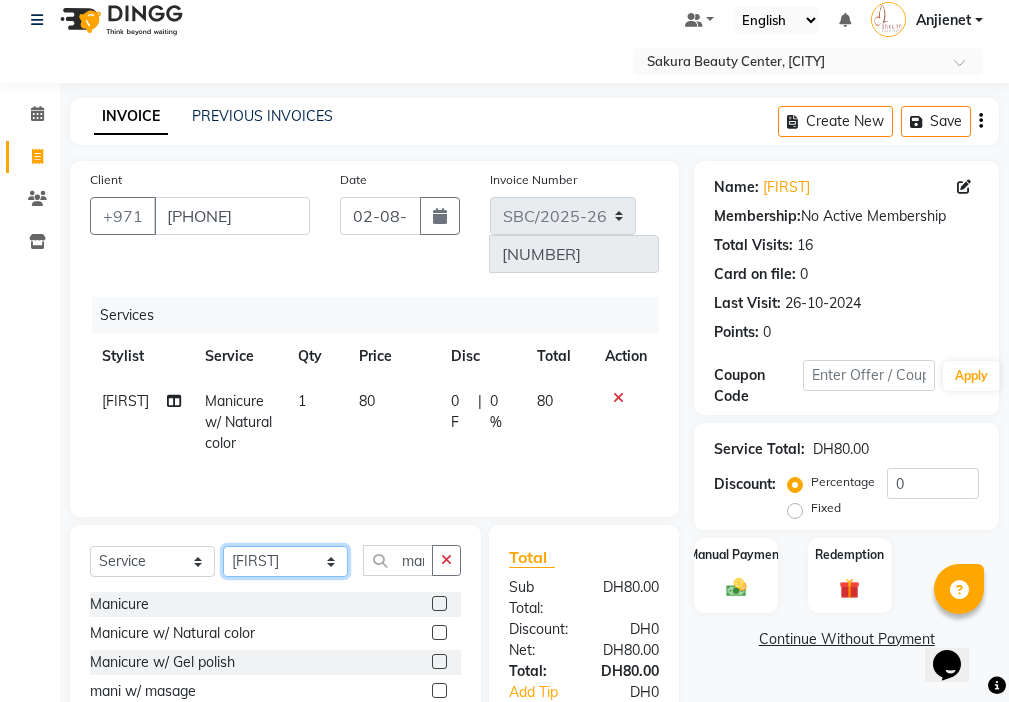 click on "Select Stylist [FIRST] [FIRST] [FIRST] [FIRST]  [FIRST]  [FIRST]  [FIRST] [FIRST]" 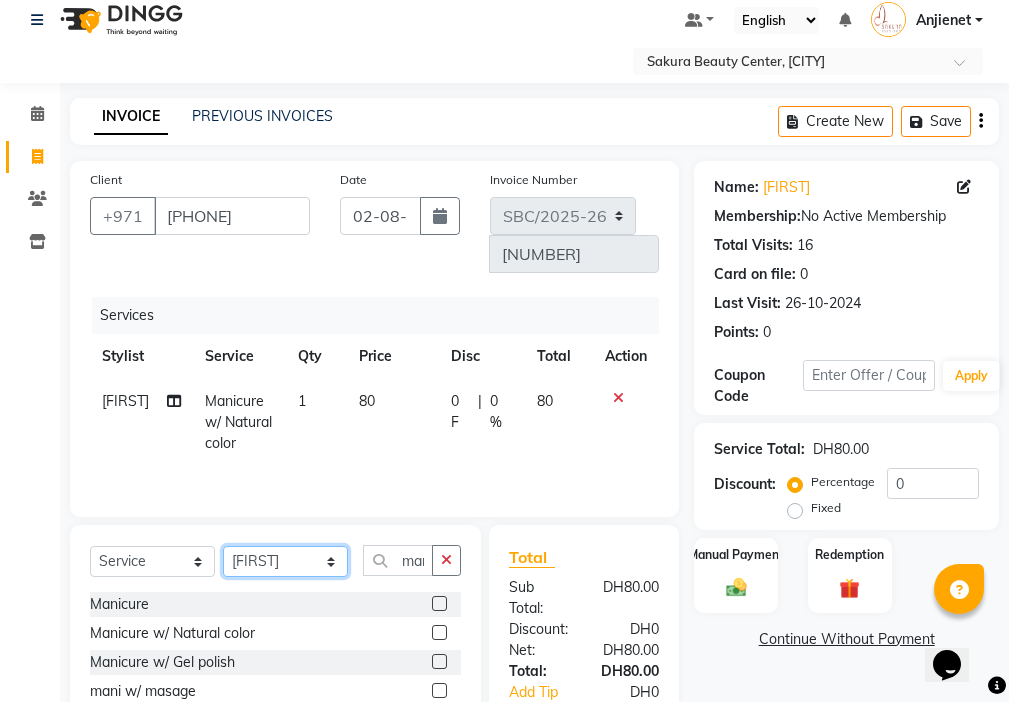 select on "85111" 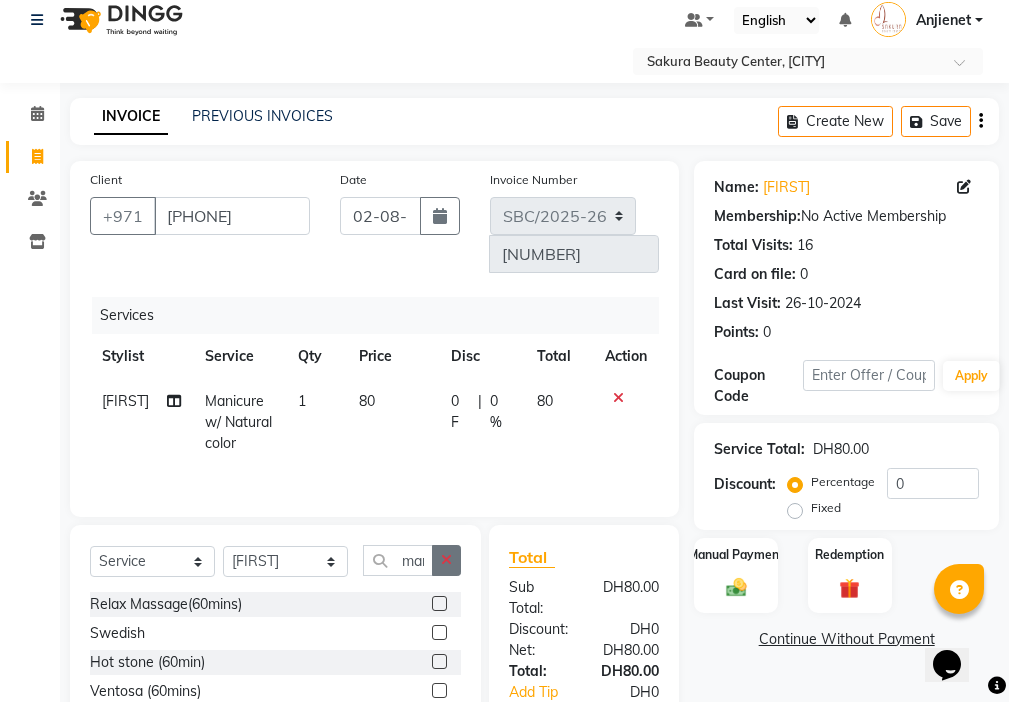 click 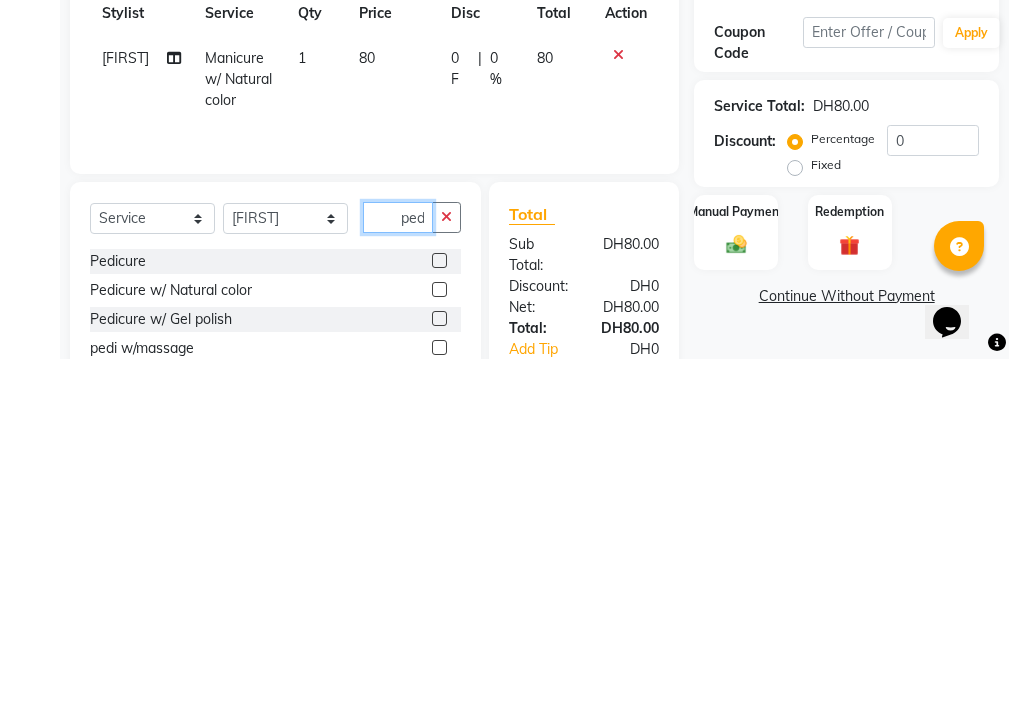 scroll, scrollTop: 0, scrollLeft: 4, axis: horizontal 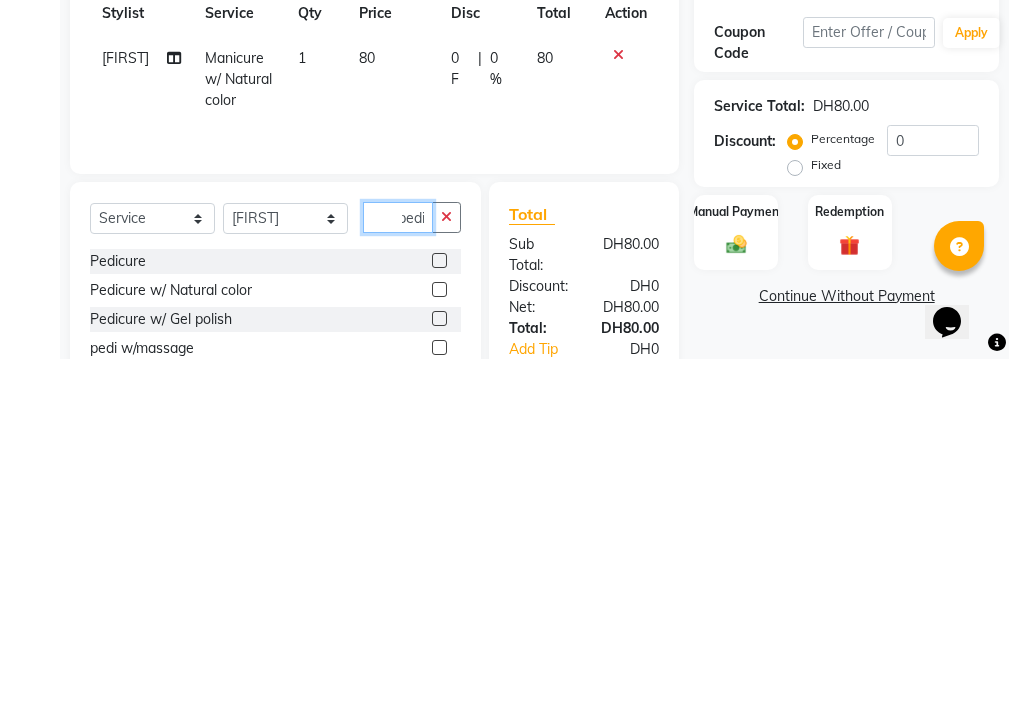 type on "pedi" 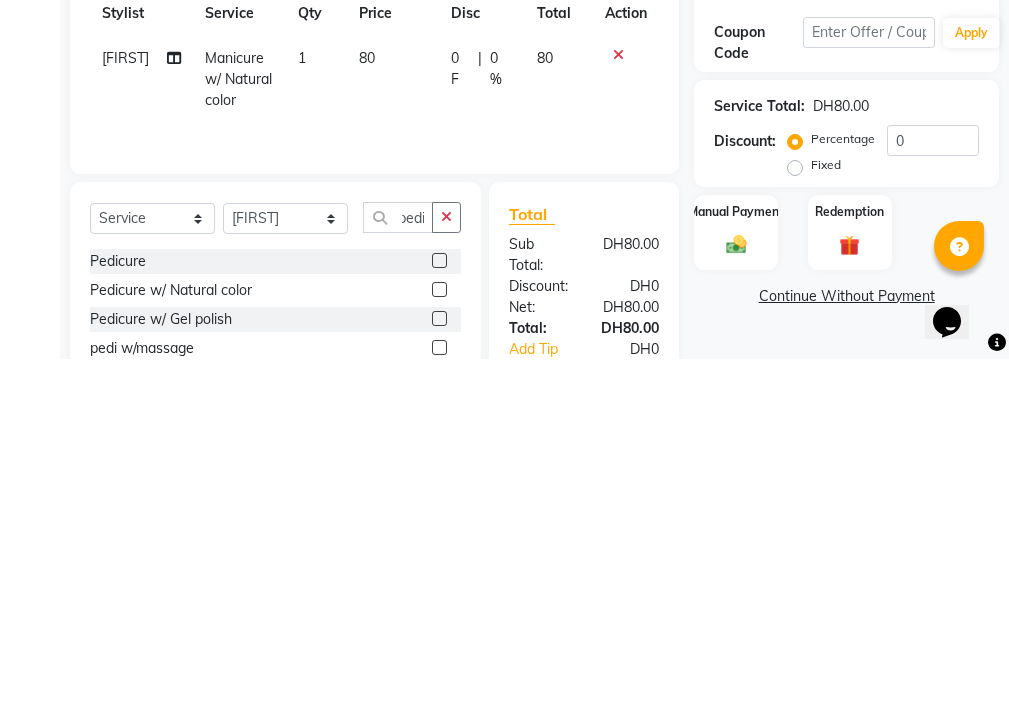 click 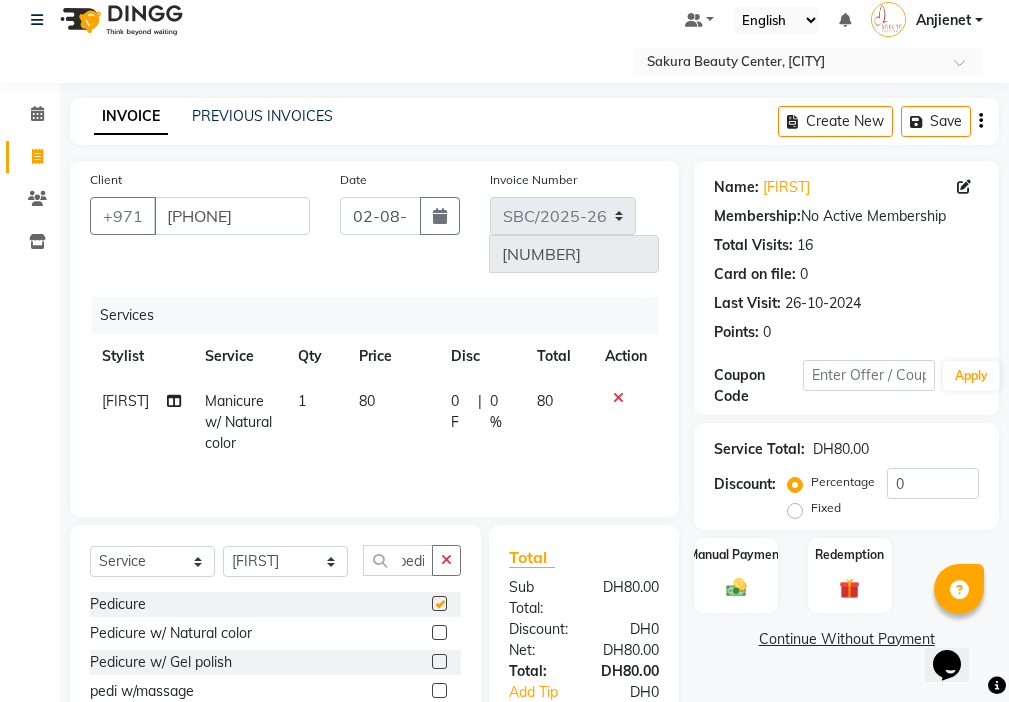 scroll, scrollTop: 0, scrollLeft: 0, axis: both 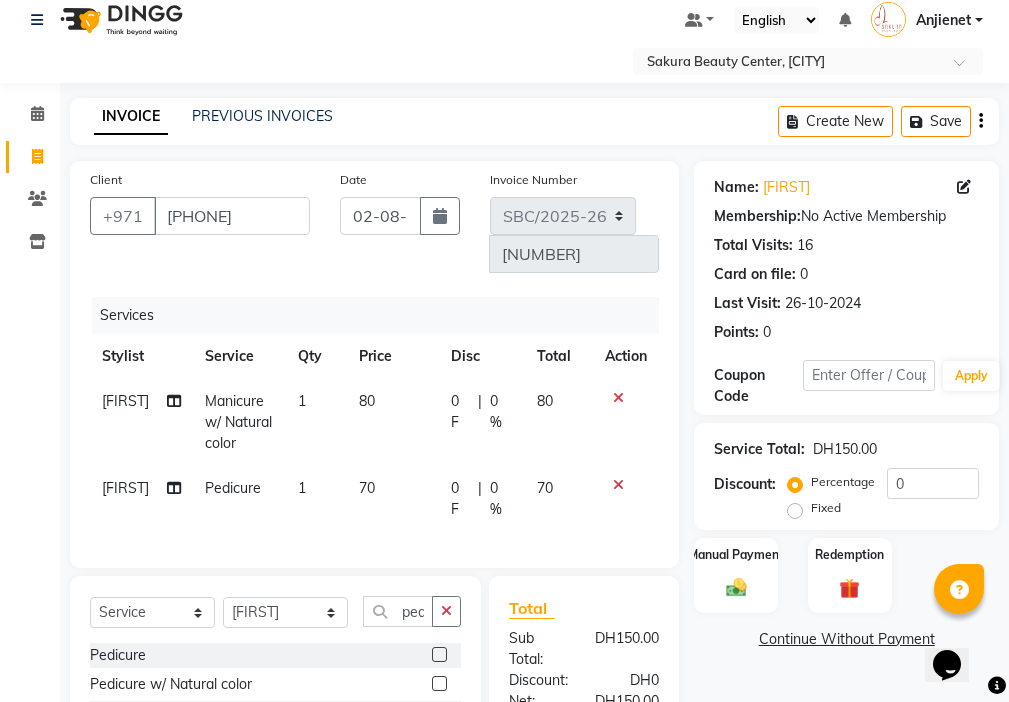 checkbox on "false" 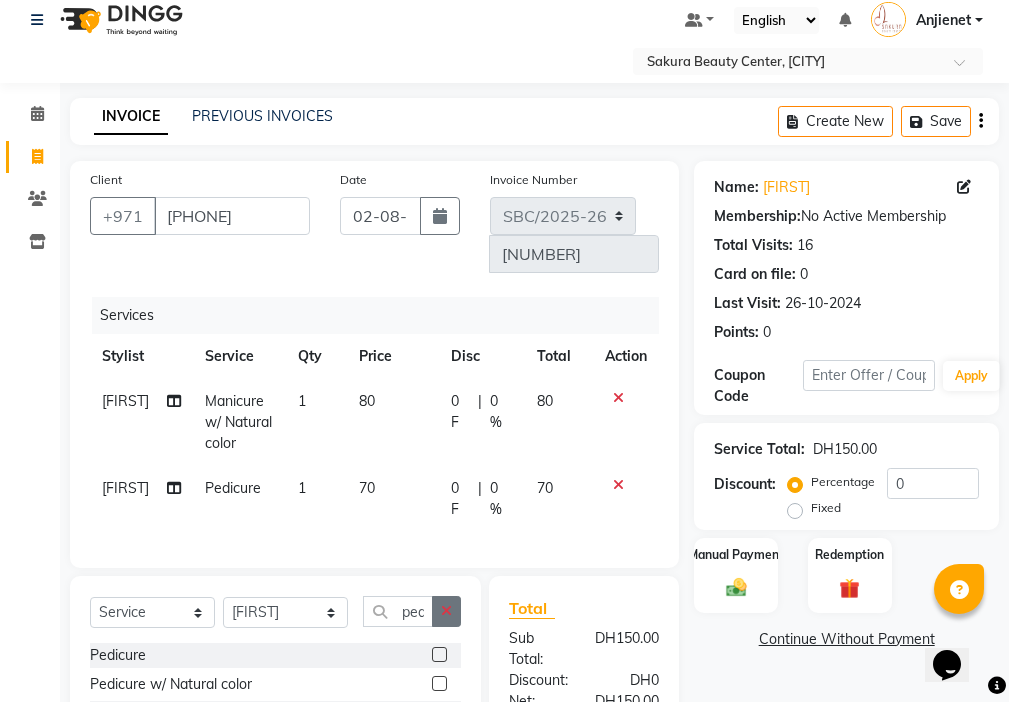 click 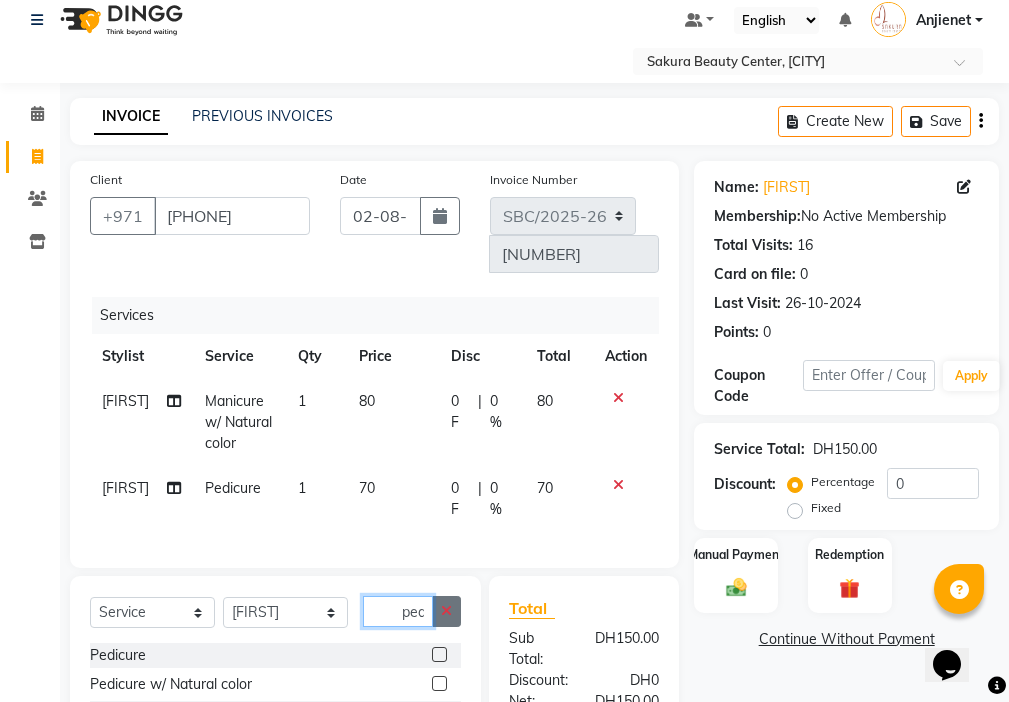 type 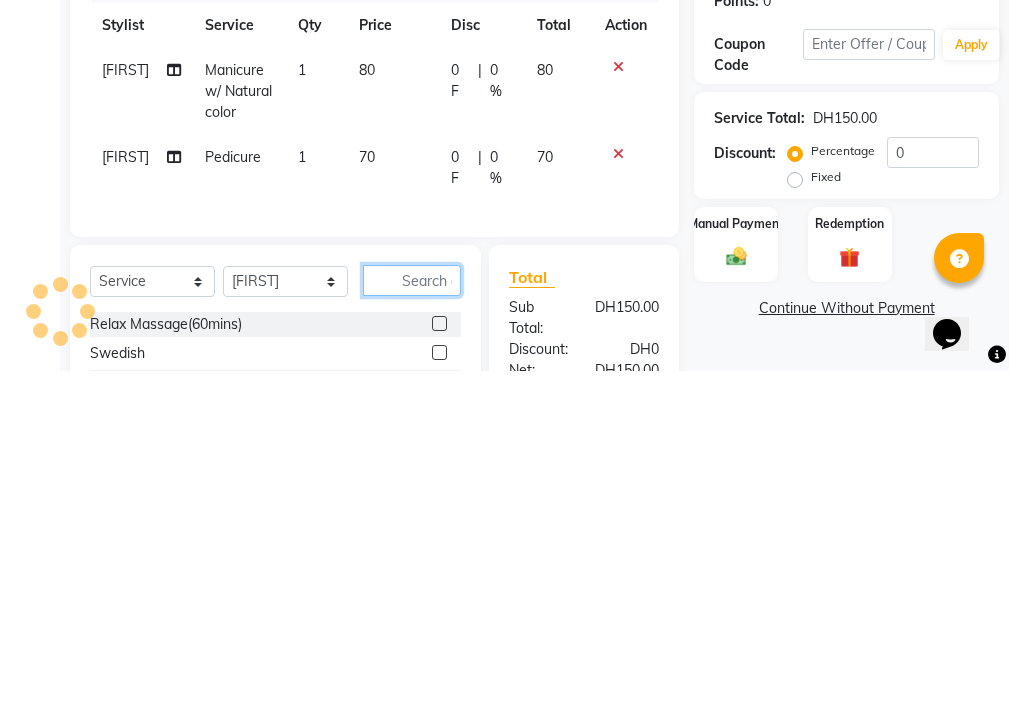 scroll, scrollTop: 82, scrollLeft: 0, axis: vertical 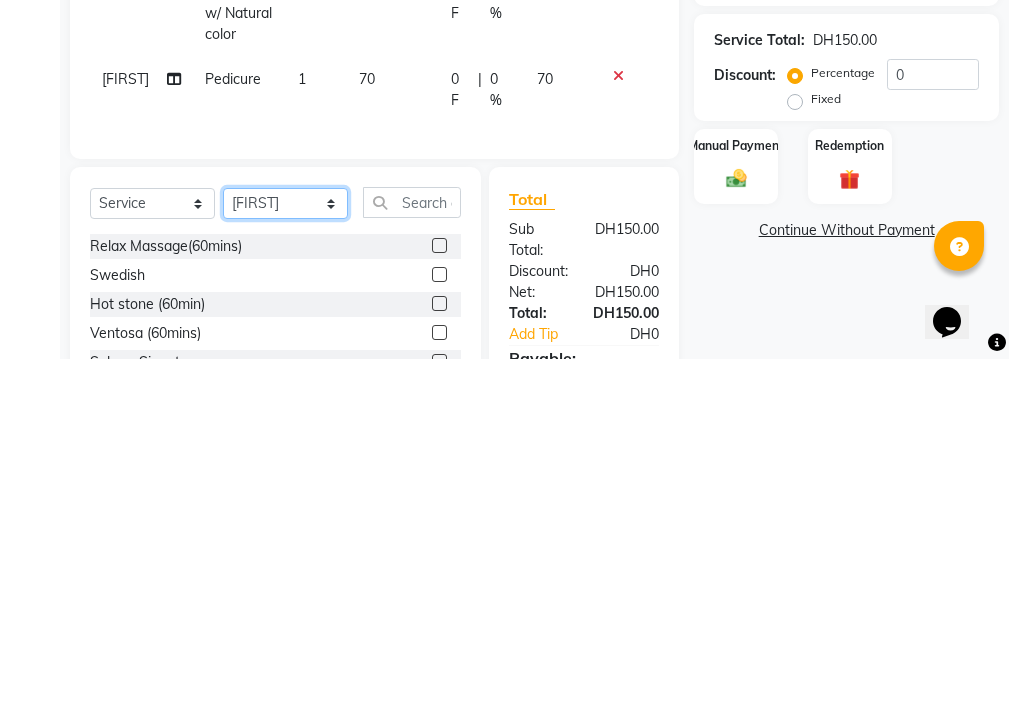 click on "Select Stylist [FIRST] [FIRST] [FIRST] [FIRST]  [FIRST]  [FIRST]  [FIRST] [FIRST]" 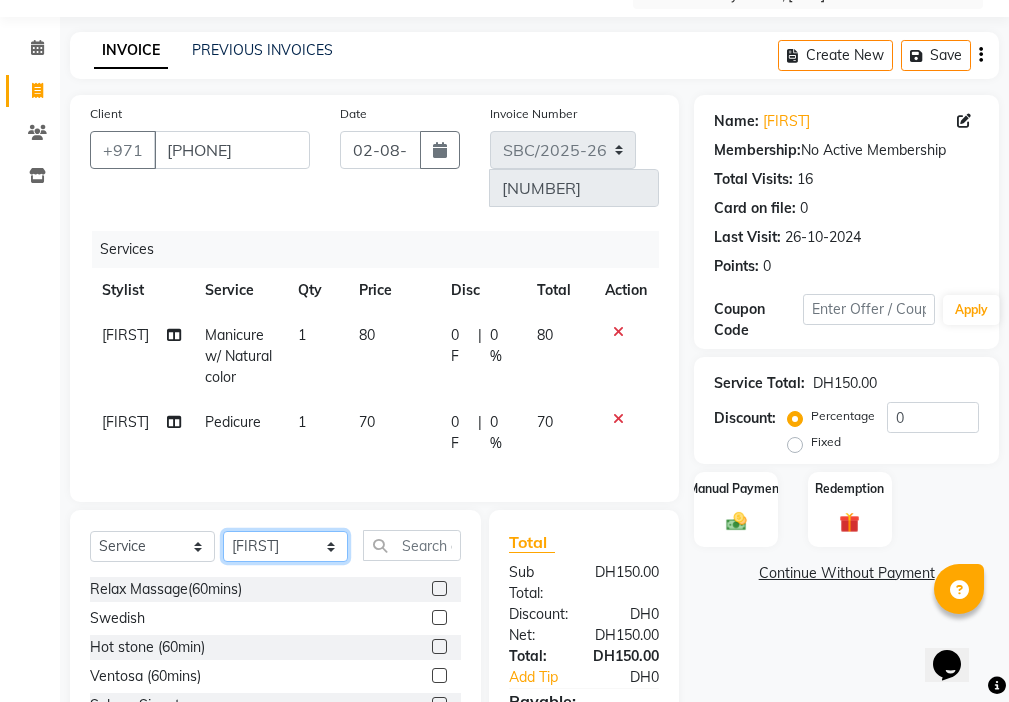 select on "18405" 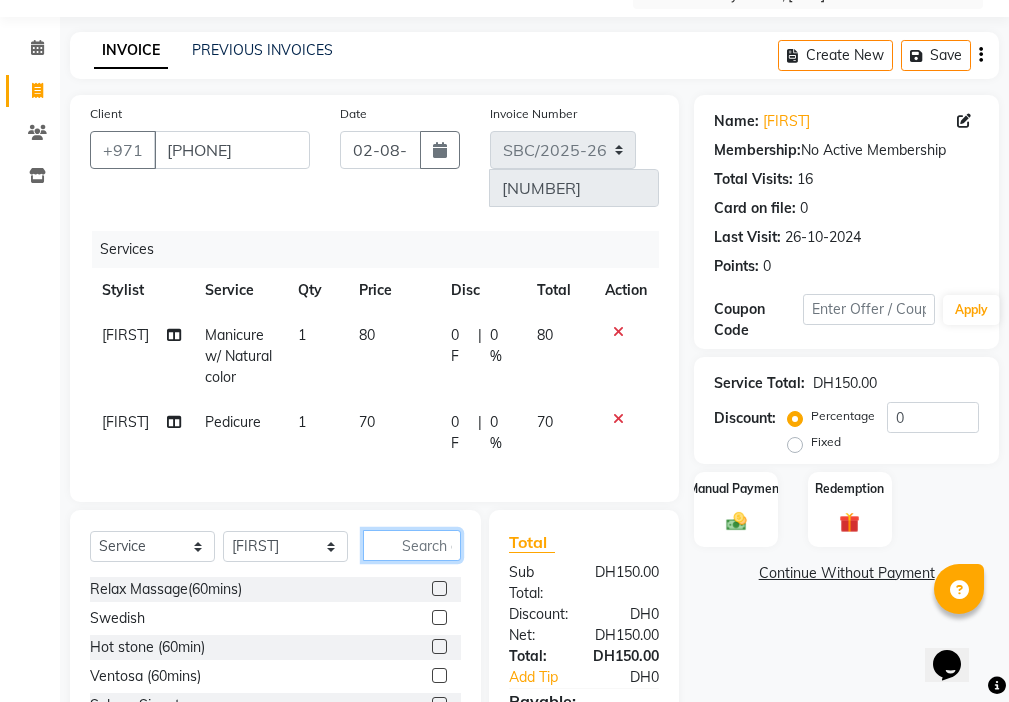click 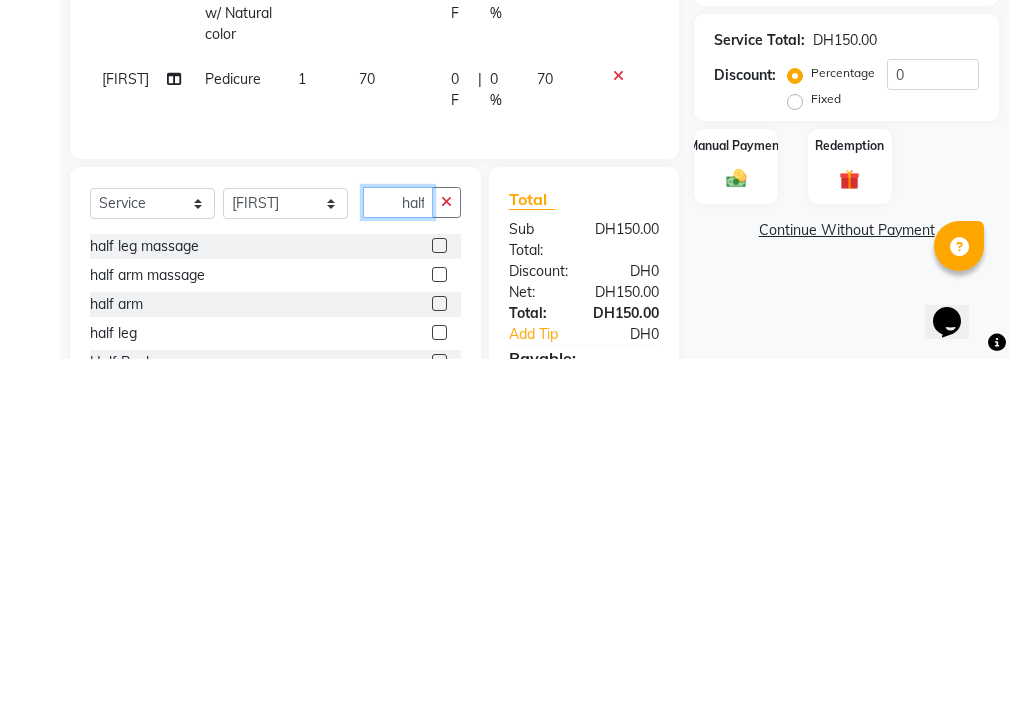 scroll, scrollTop: 0, scrollLeft: 1, axis: horizontal 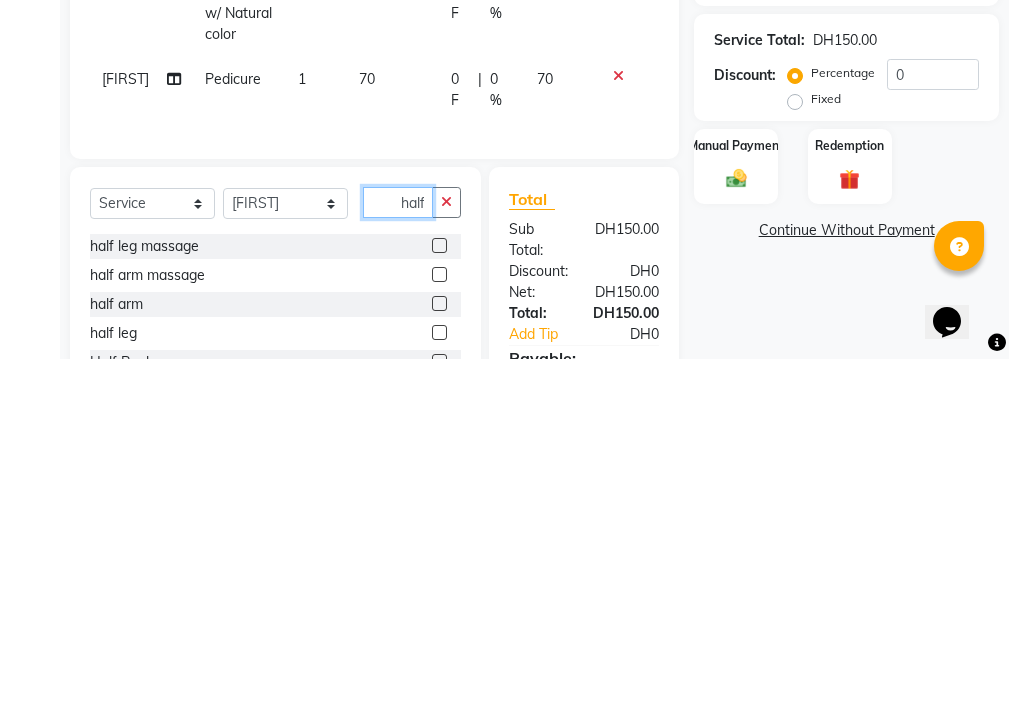 type on "half" 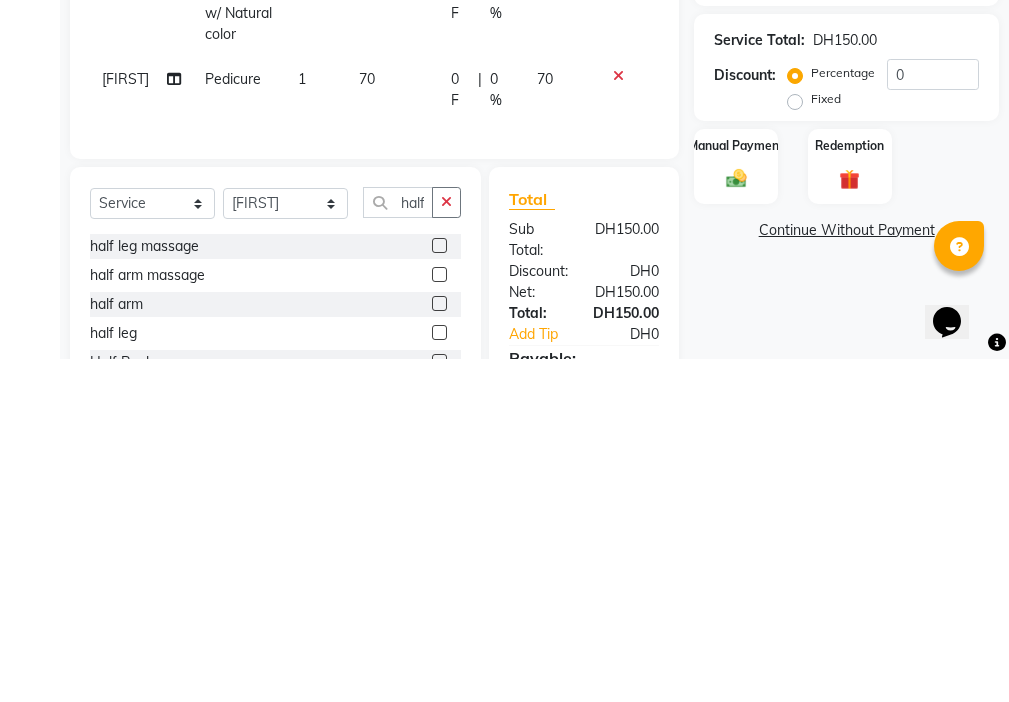 click 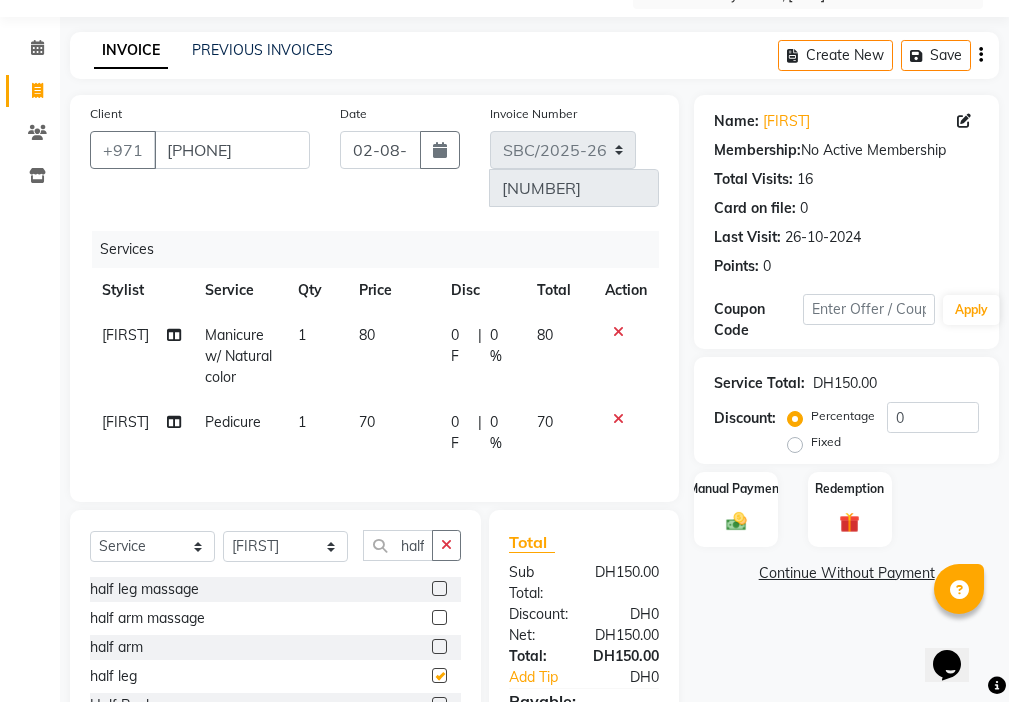 scroll, scrollTop: 0, scrollLeft: 0, axis: both 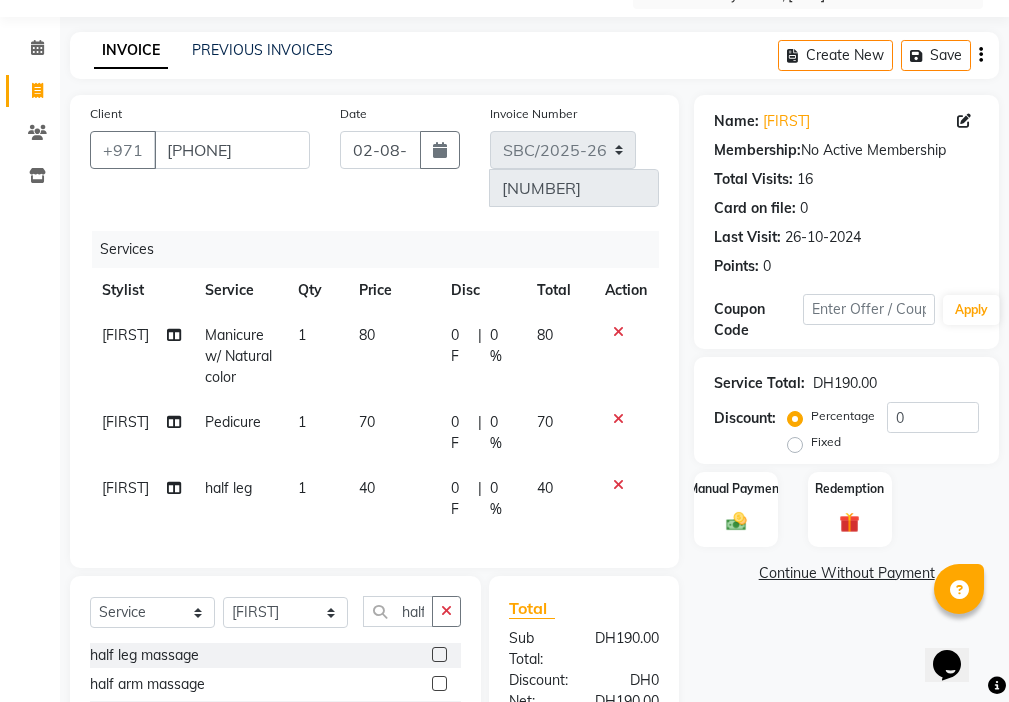 checkbox on "false" 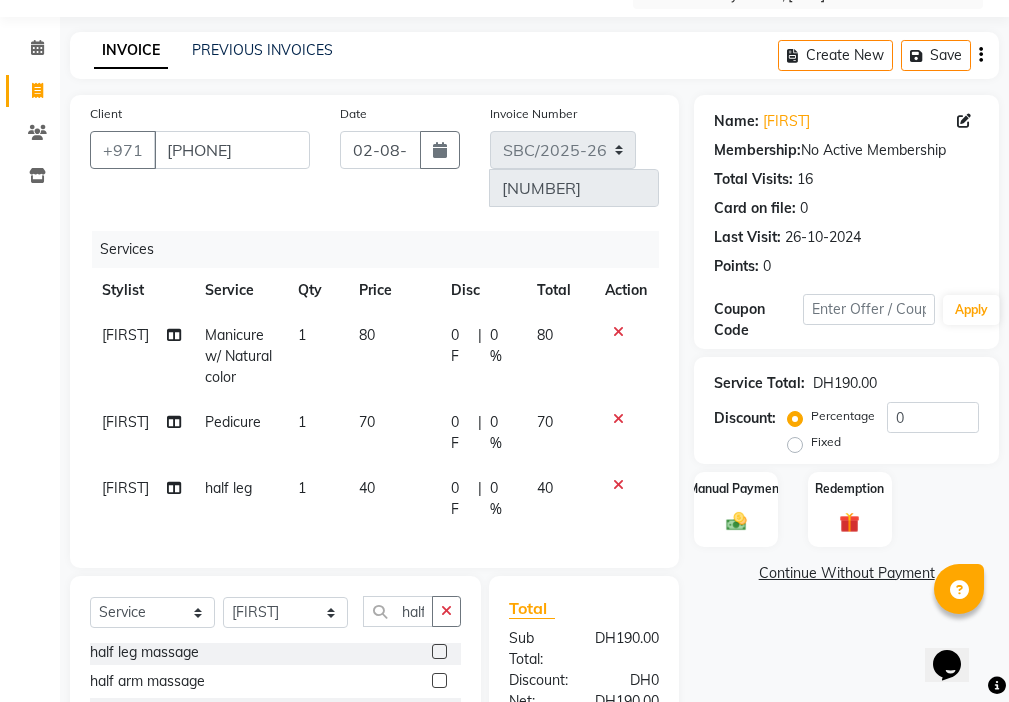 click 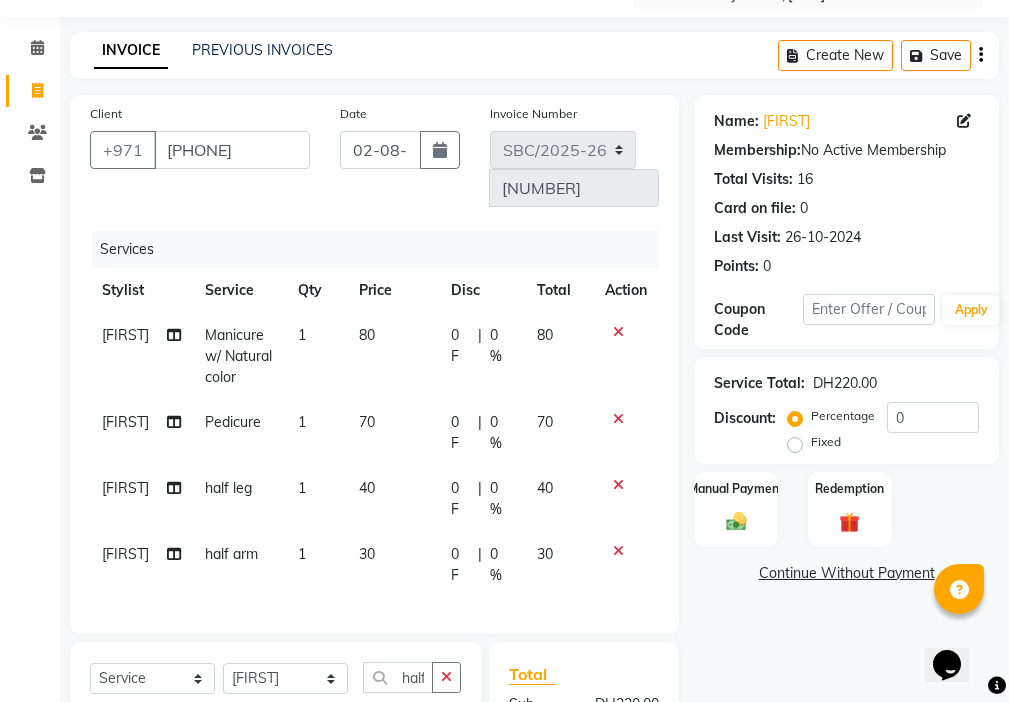checkbox on "false" 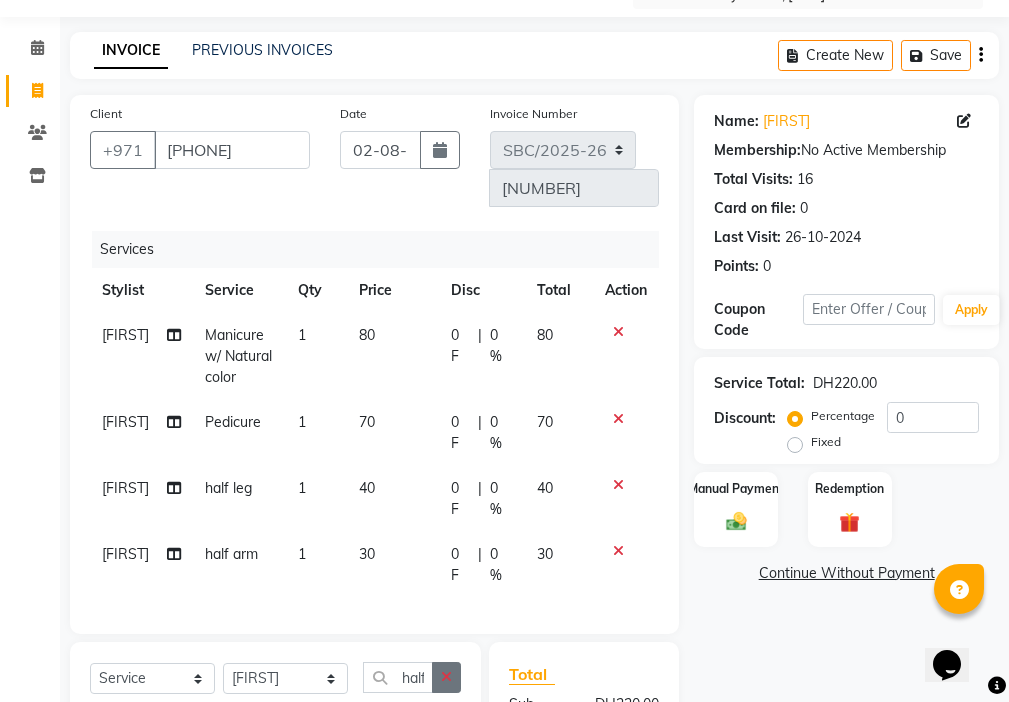 click 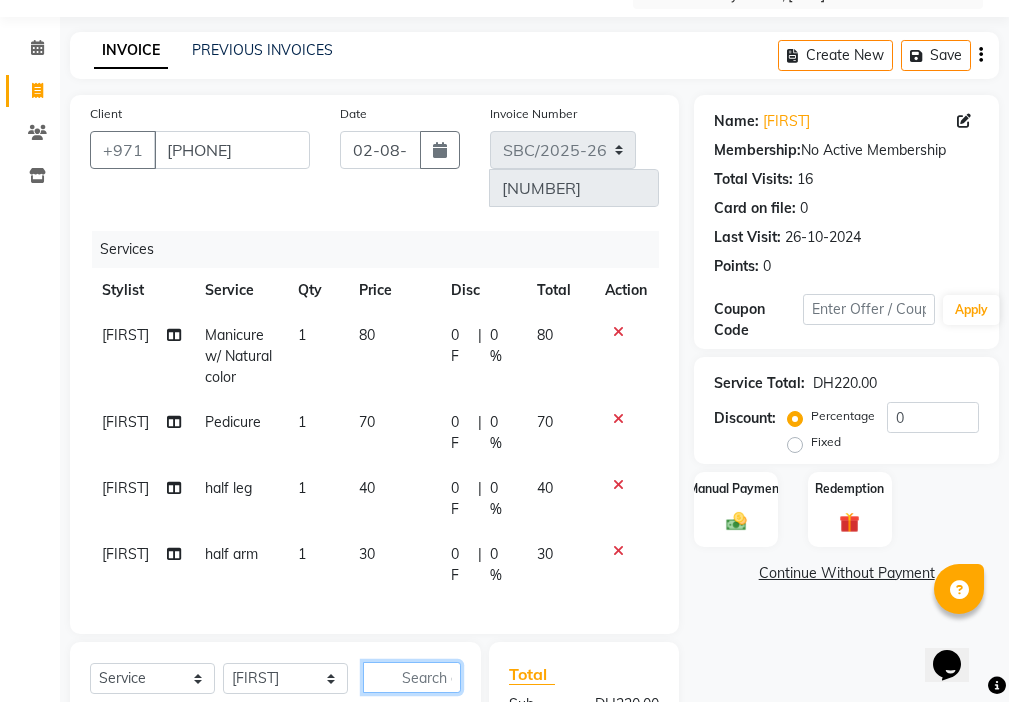 scroll, scrollTop: 438, scrollLeft: 0, axis: vertical 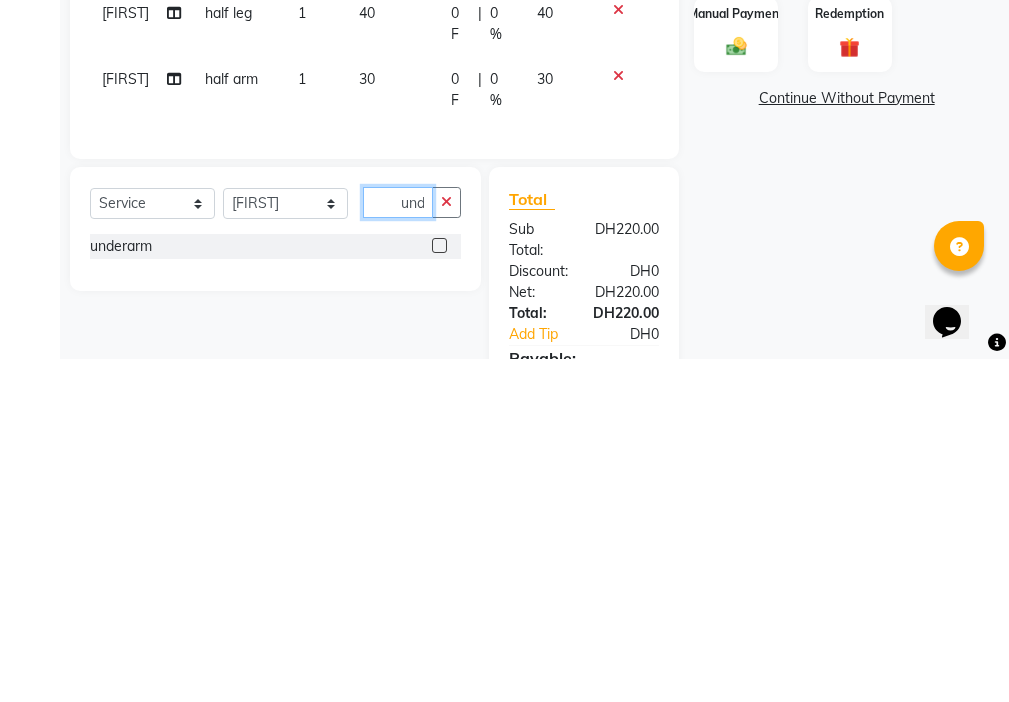 type on "und" 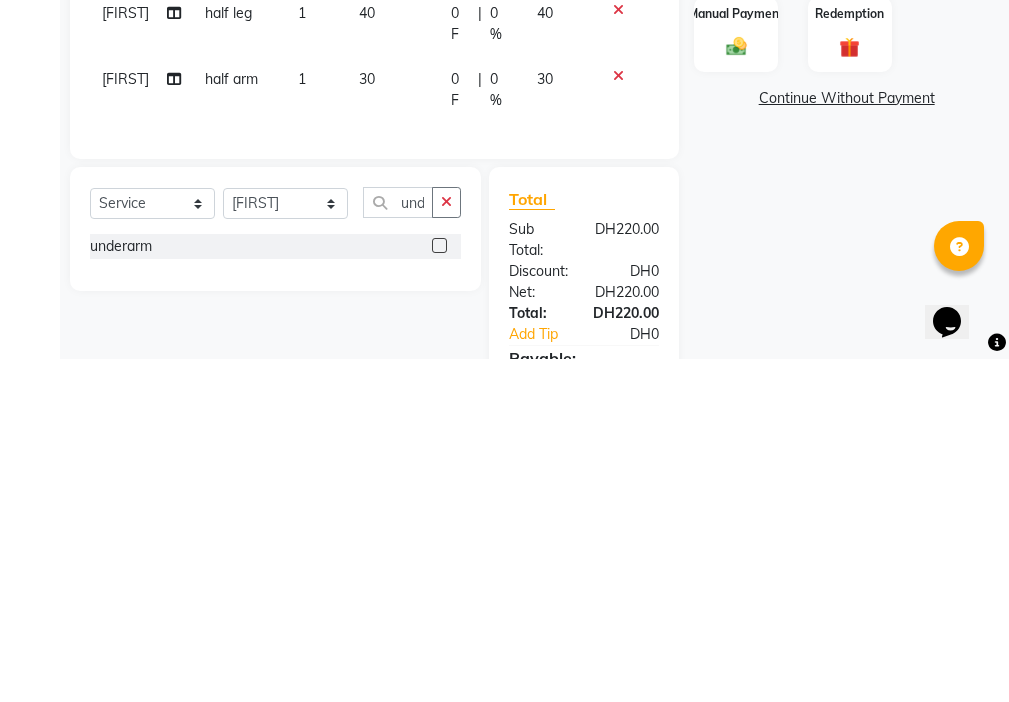 click 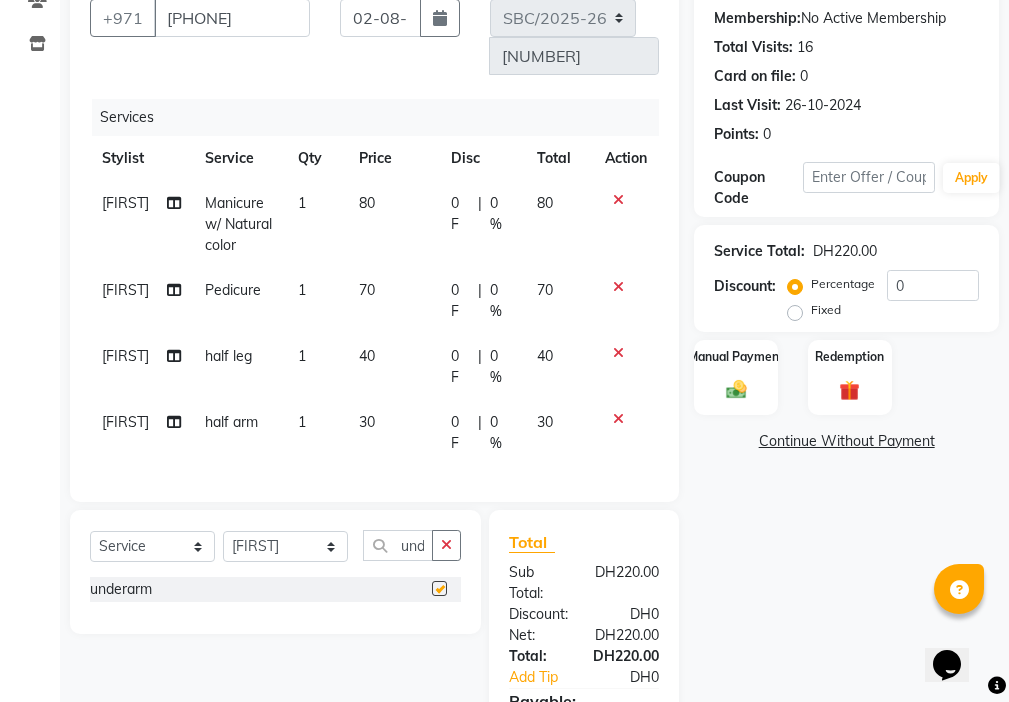 scroll, scrollTop: 0, scrollLeft: 0, axis: both 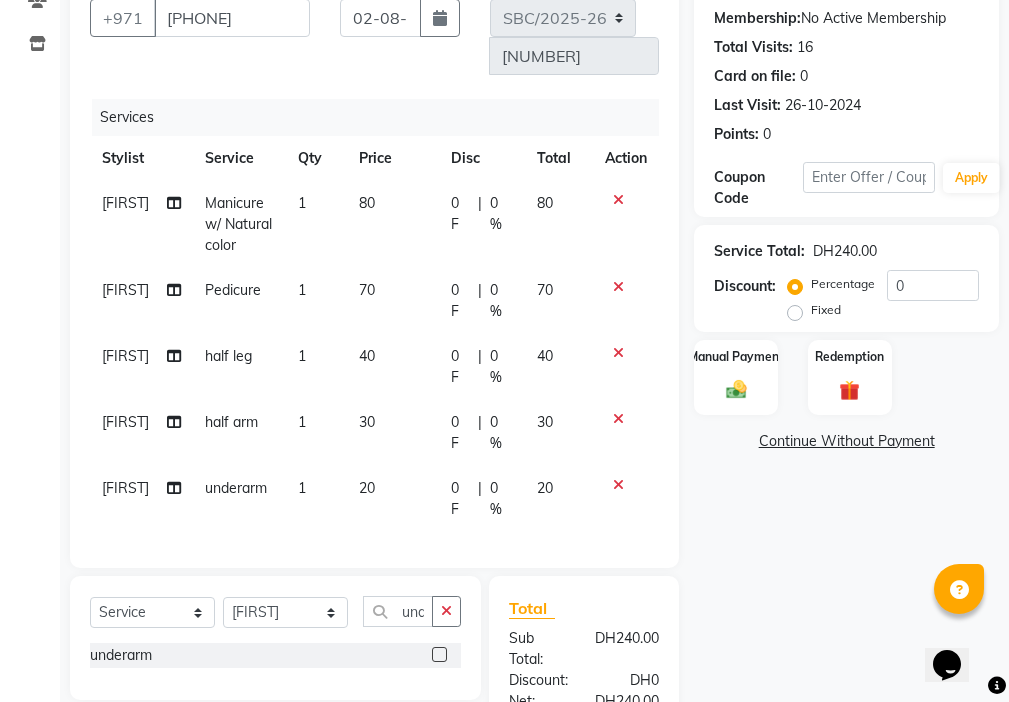 checkbox on "false" 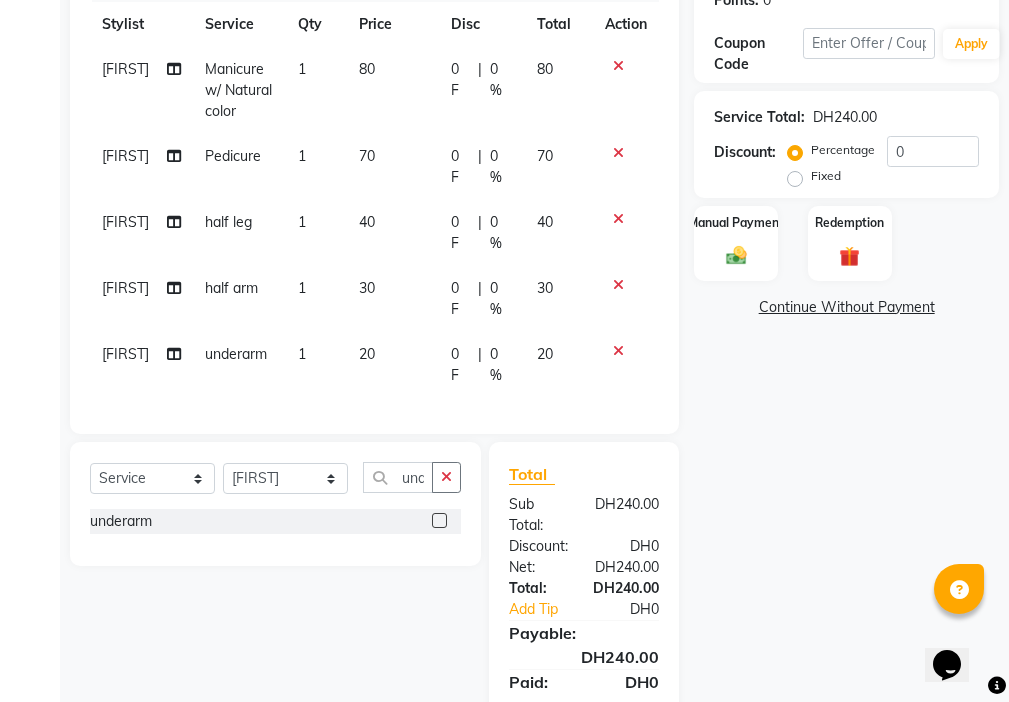 scroll, scrollTop: 376, scrollLeft: 0, axis: vertical 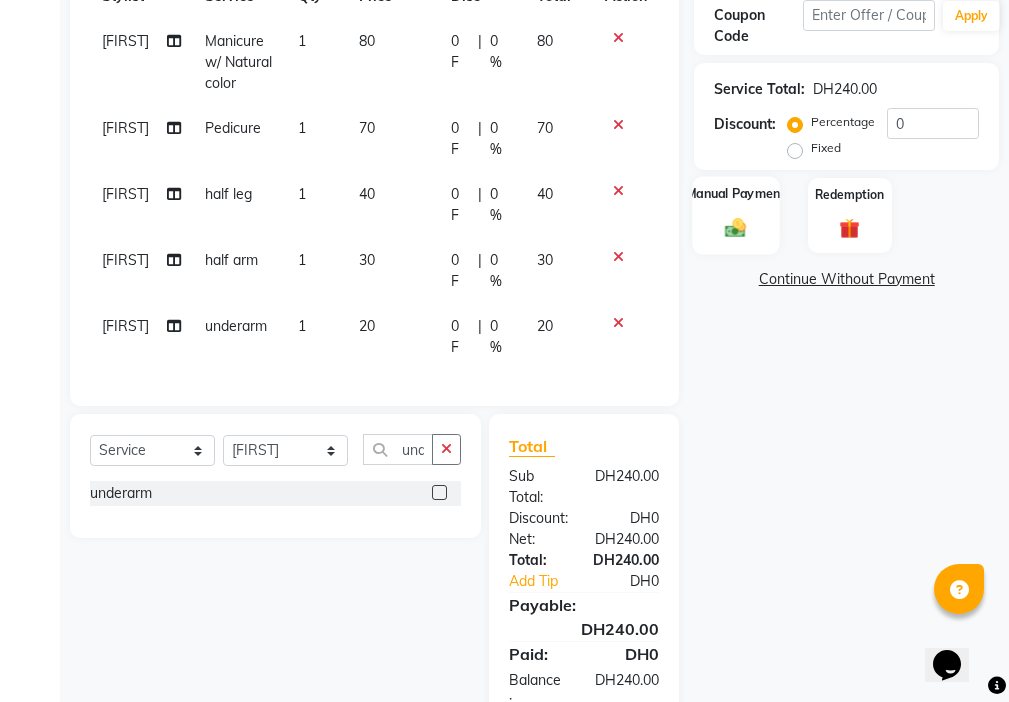 click 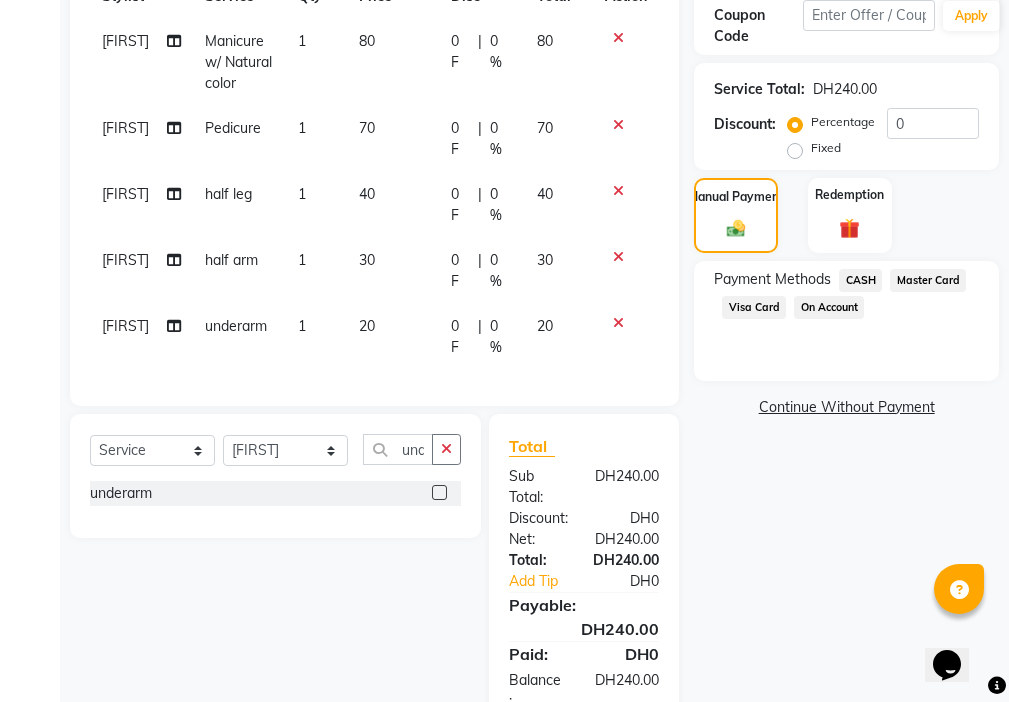 click on "Visa Card" 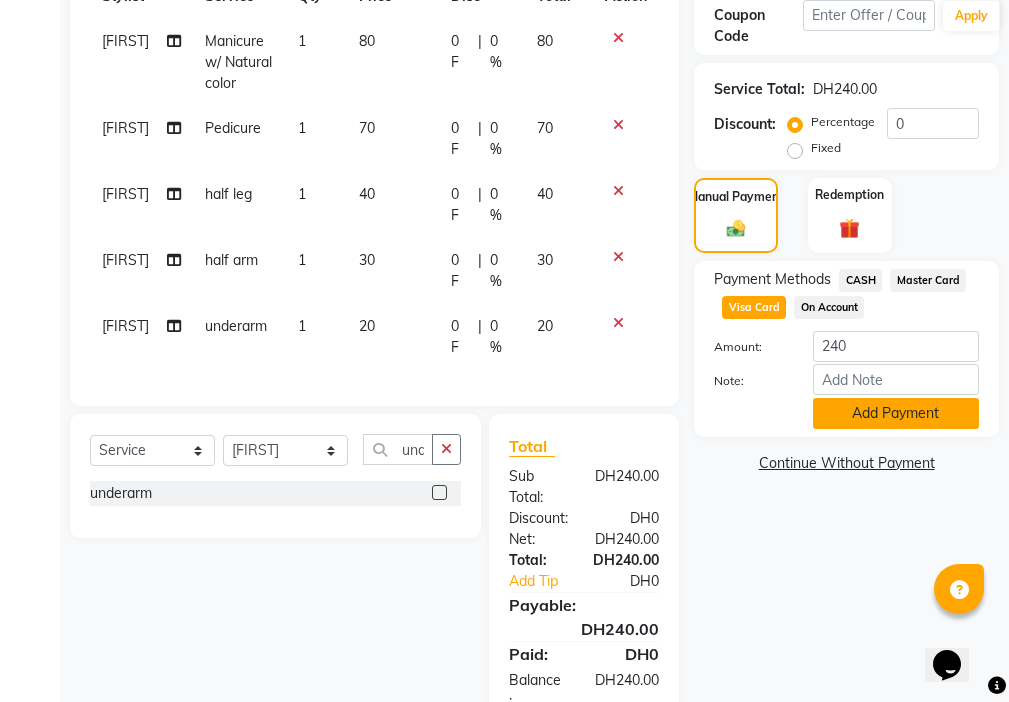 click on "Add Payment" 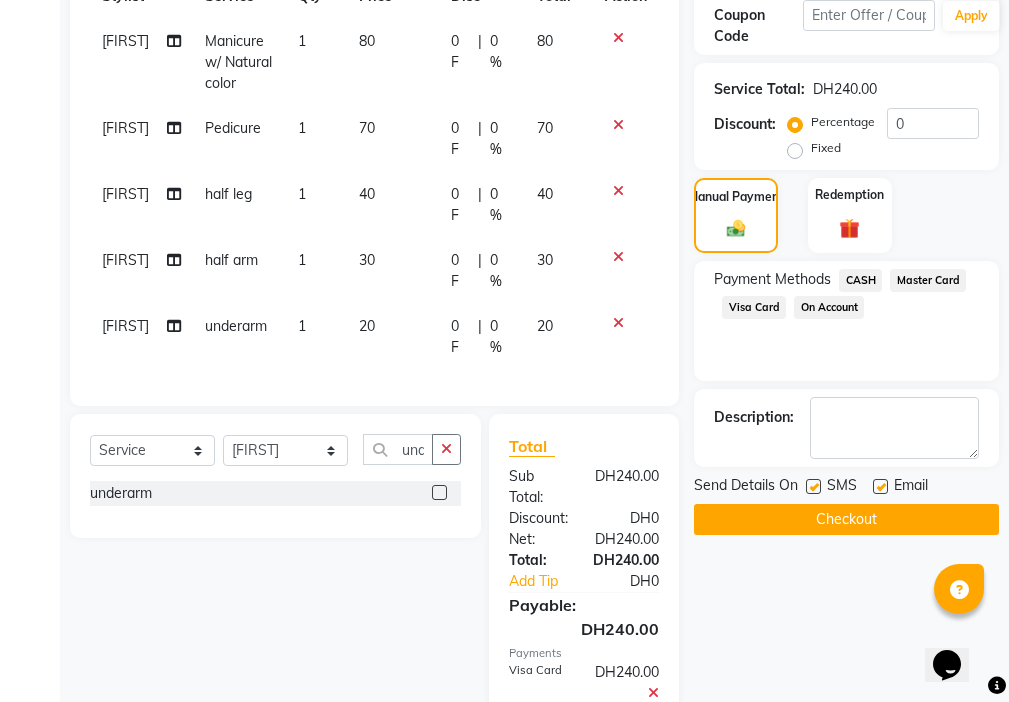 click 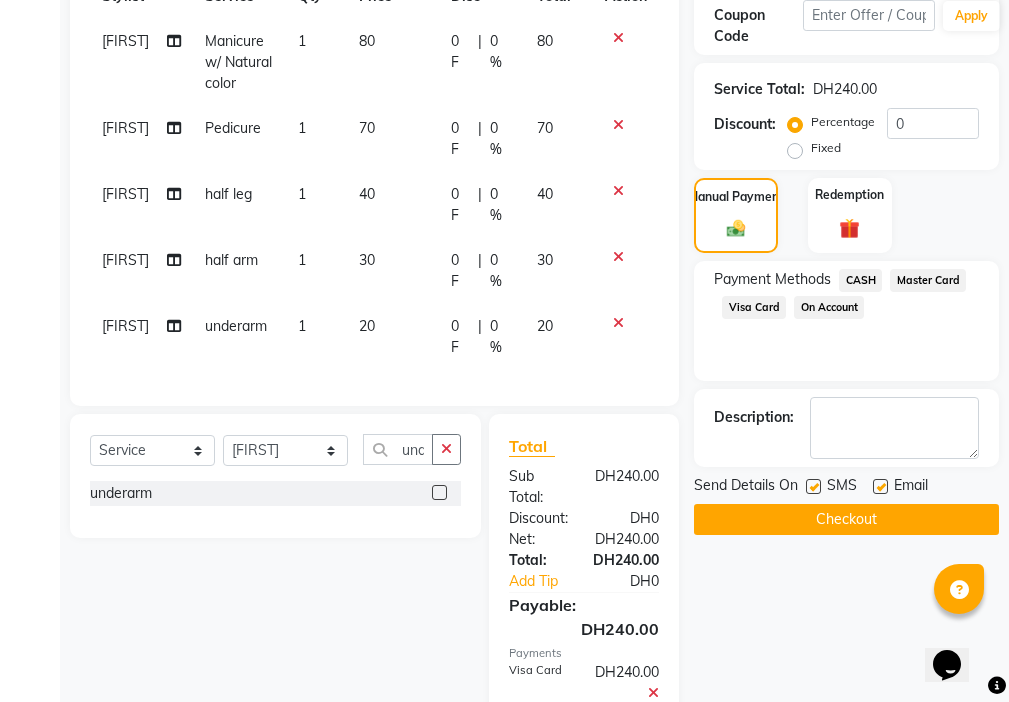 checkbox on "false" 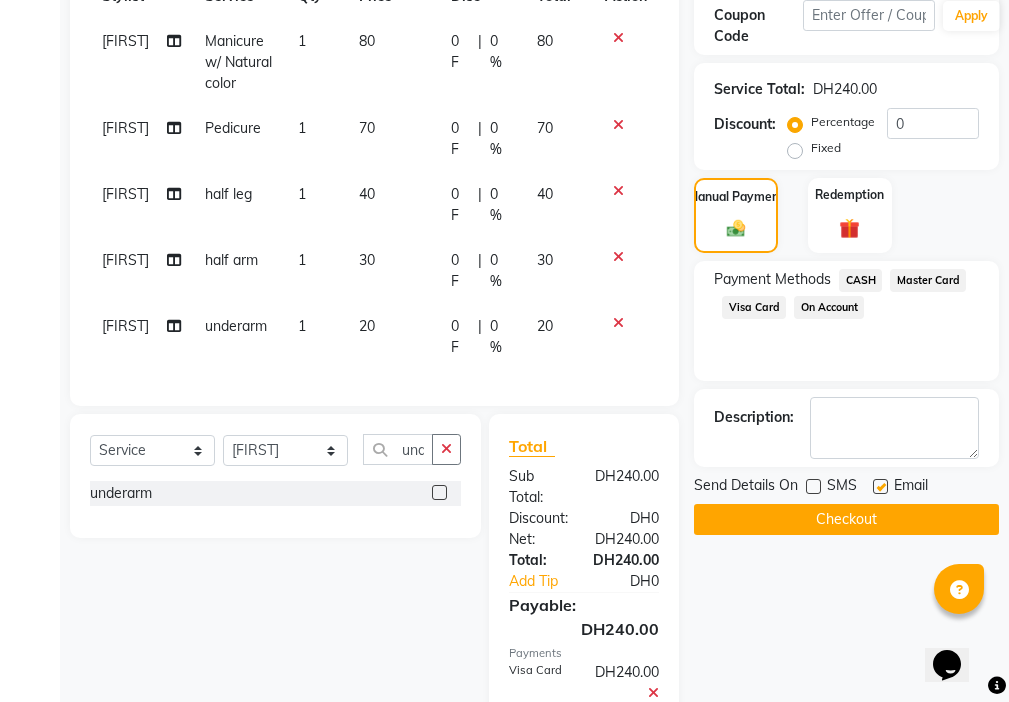 click 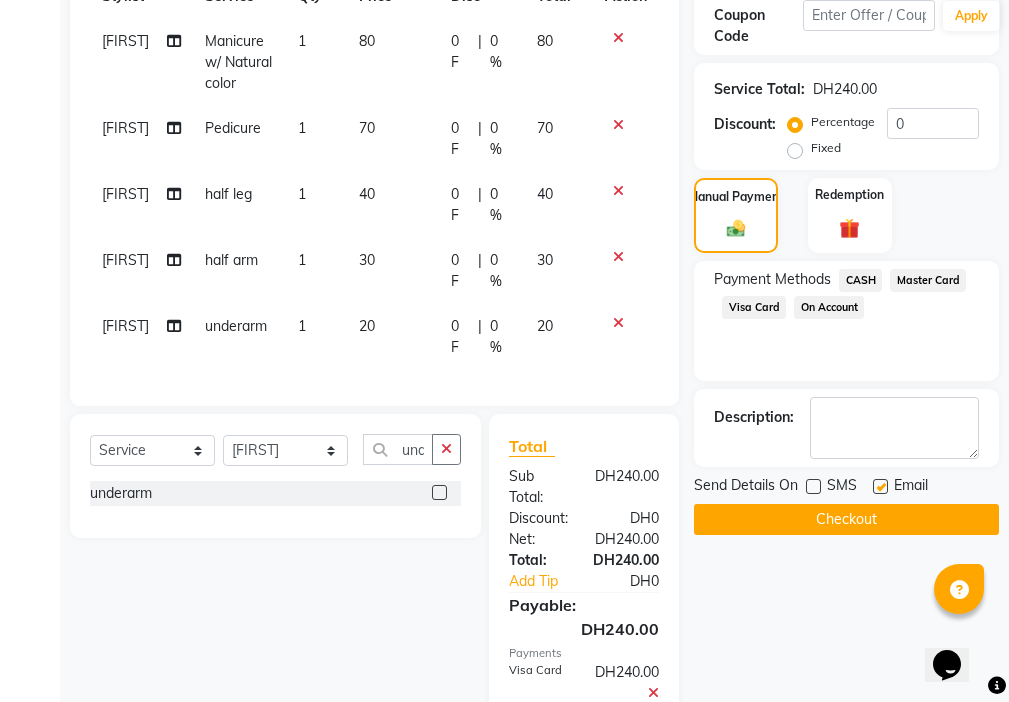 click at bounding box center (879, 487) 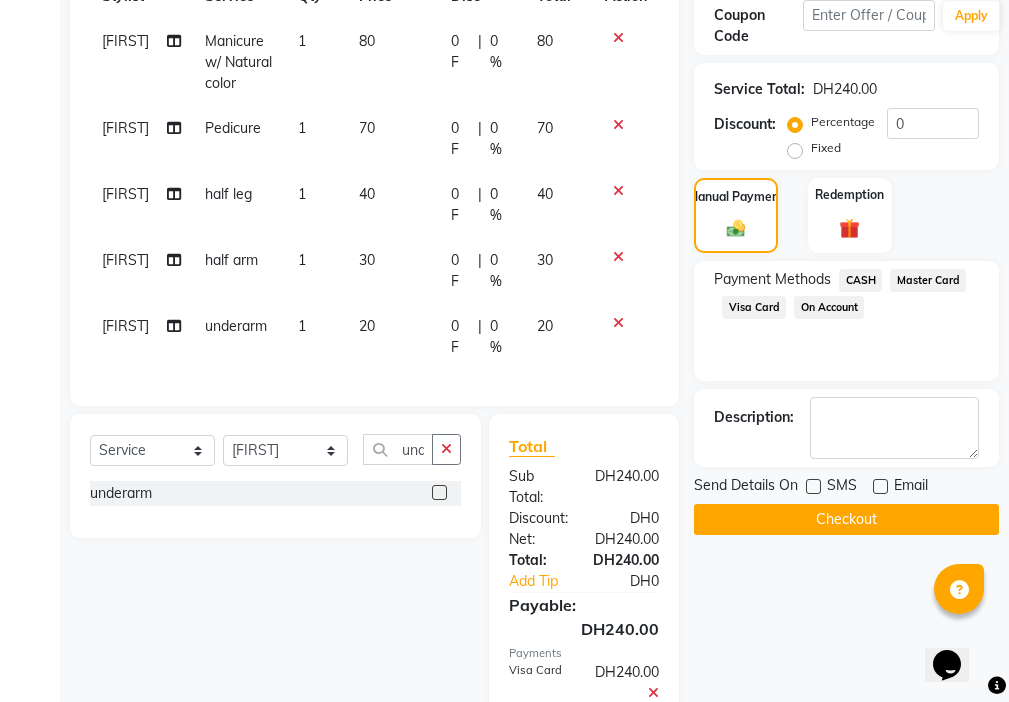 click on "Checkout" 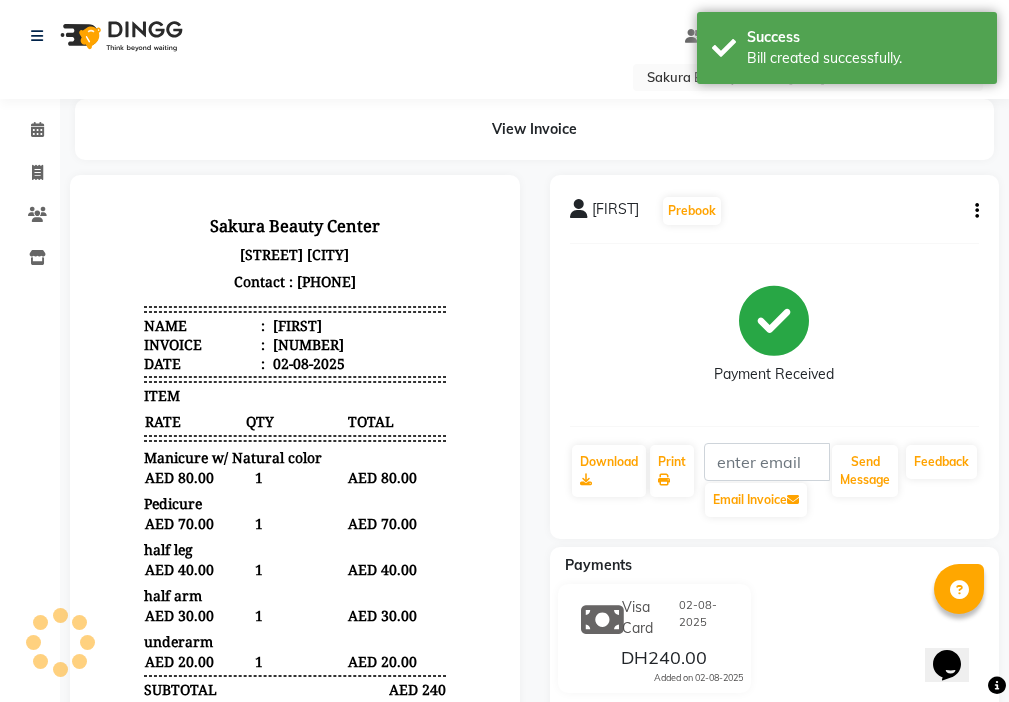 scroll, scrollTop: 0, scrollLeft: 0, axis: both 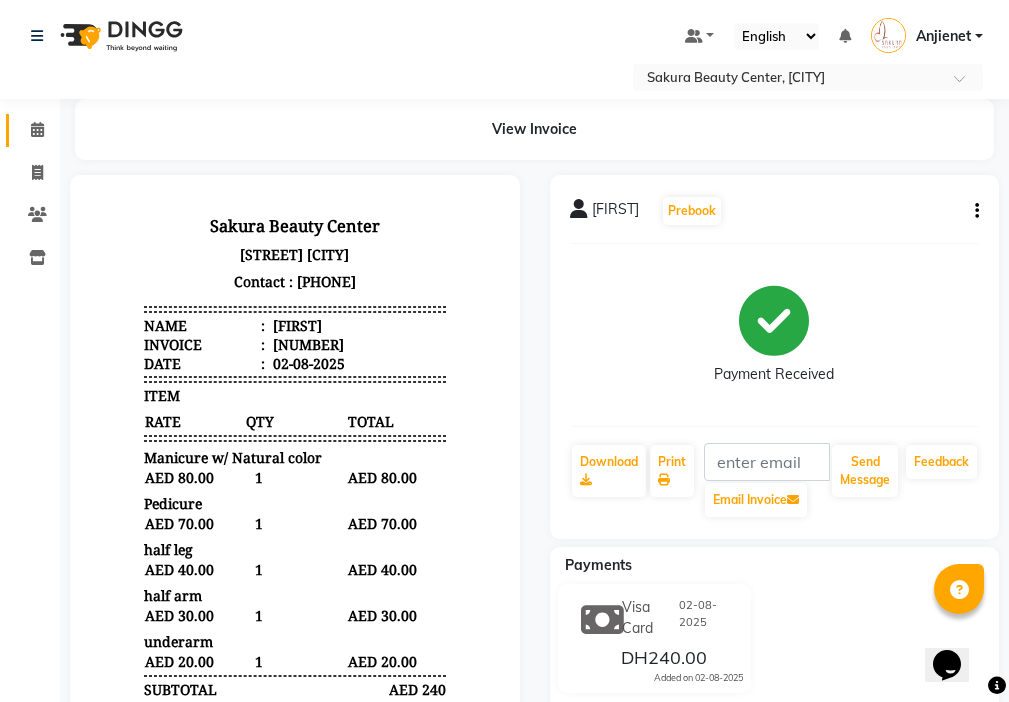 click on "Calendar" 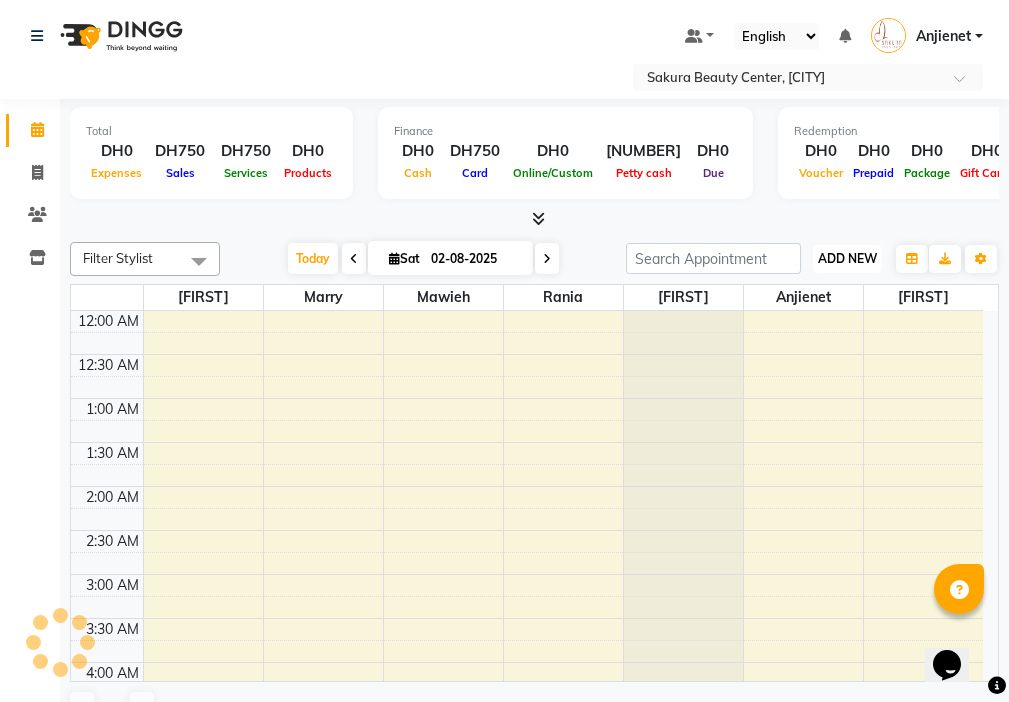click on "ADD NEW" at bounding box center (847, 258) 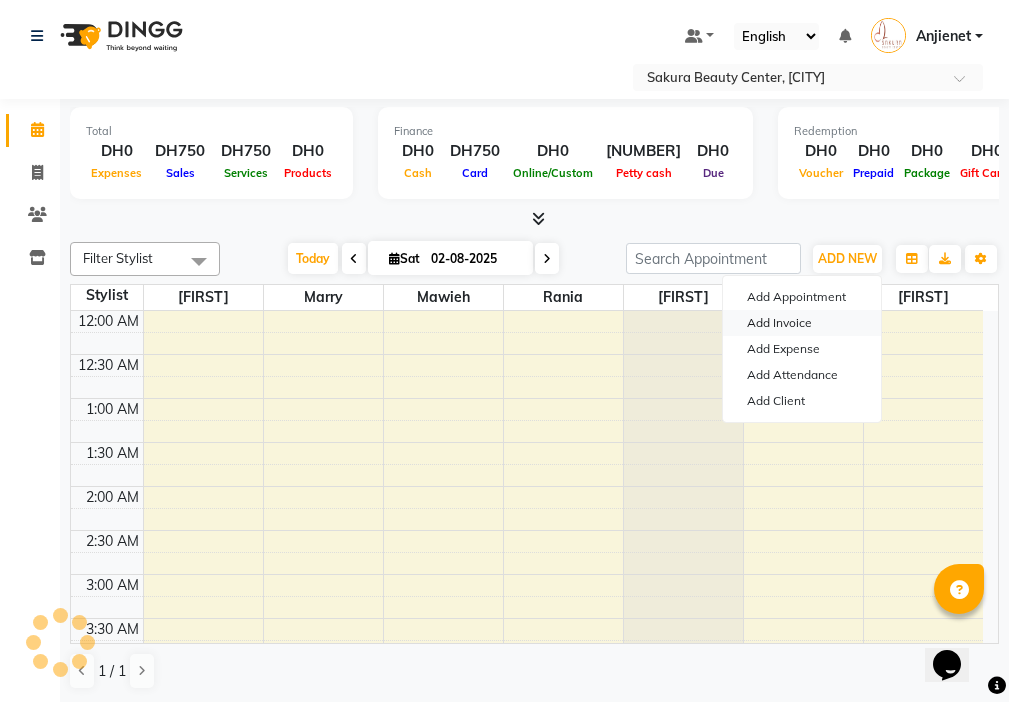 click on "Add Invoice" at bounding box center (802, 323) 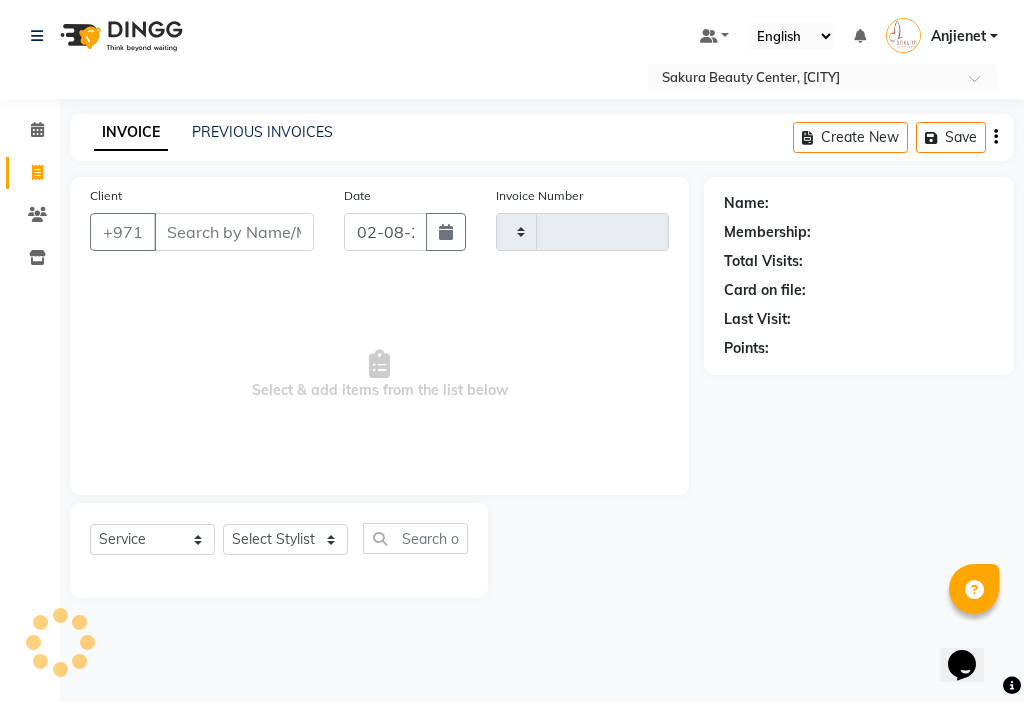 type on "[NUMBER]" 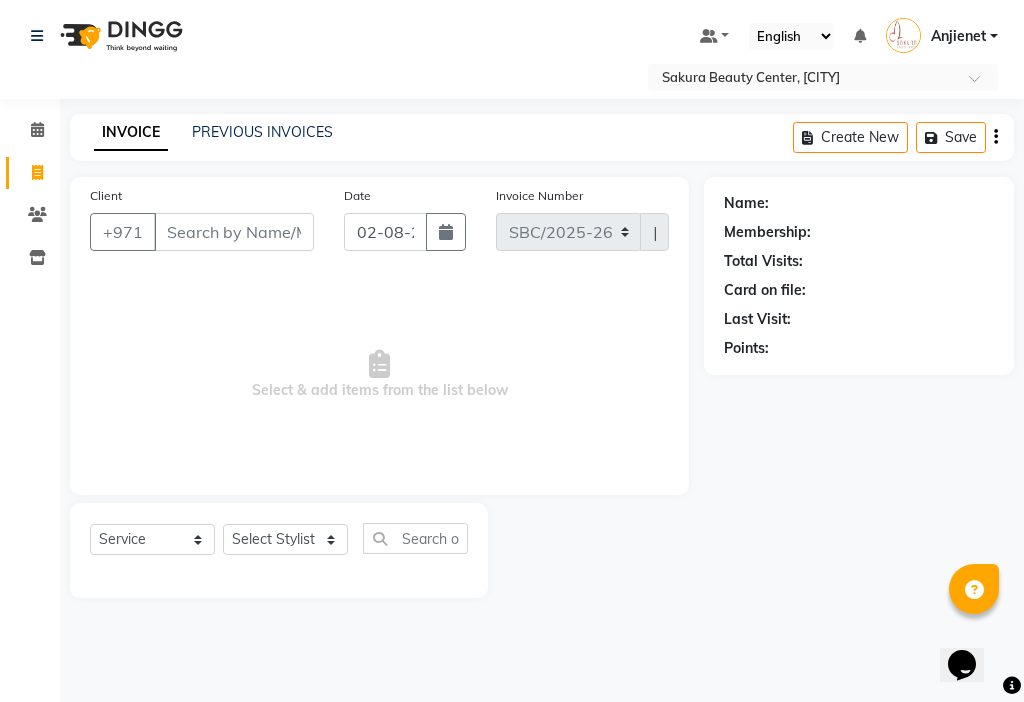 type on "0" 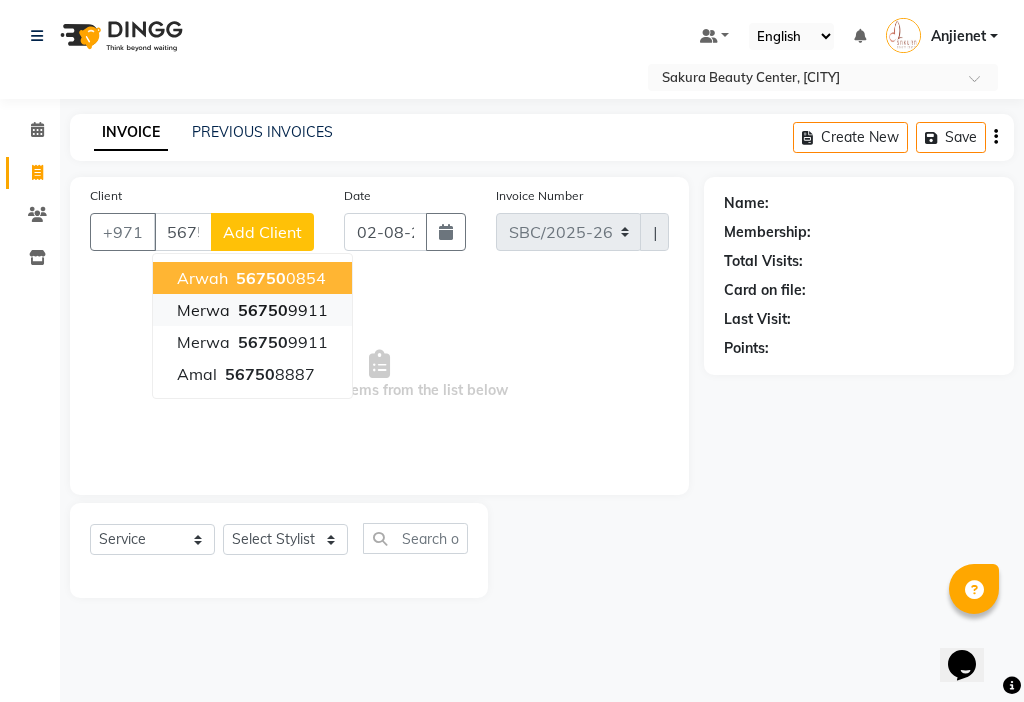 click on "[PHONE]" at bounding box center [281, 310] 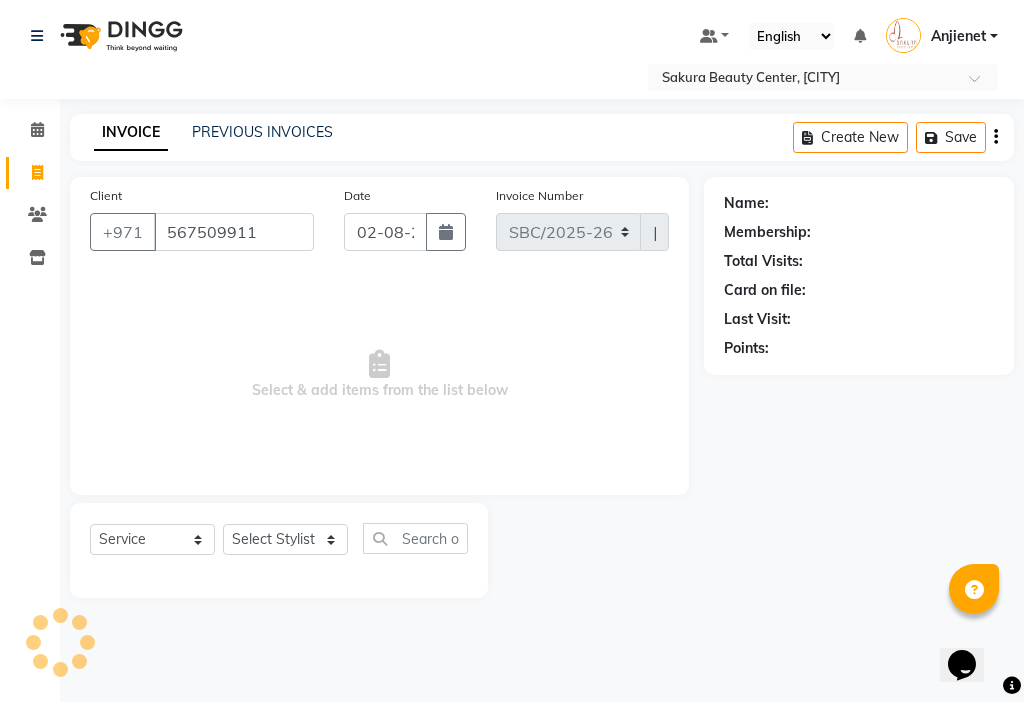 type on "567509911" 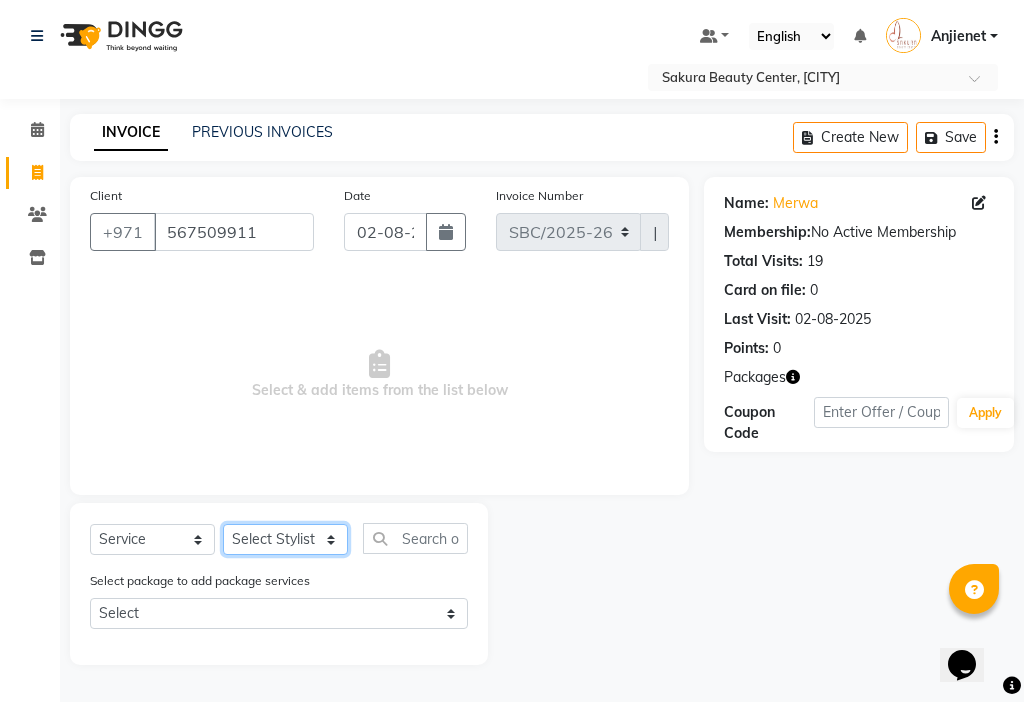 click on "Select Stylist [FIRST] [FIRST] [FIRST] [FIRST]  [FIRST]  [FIRST]  [FIRST] [FIRST]" 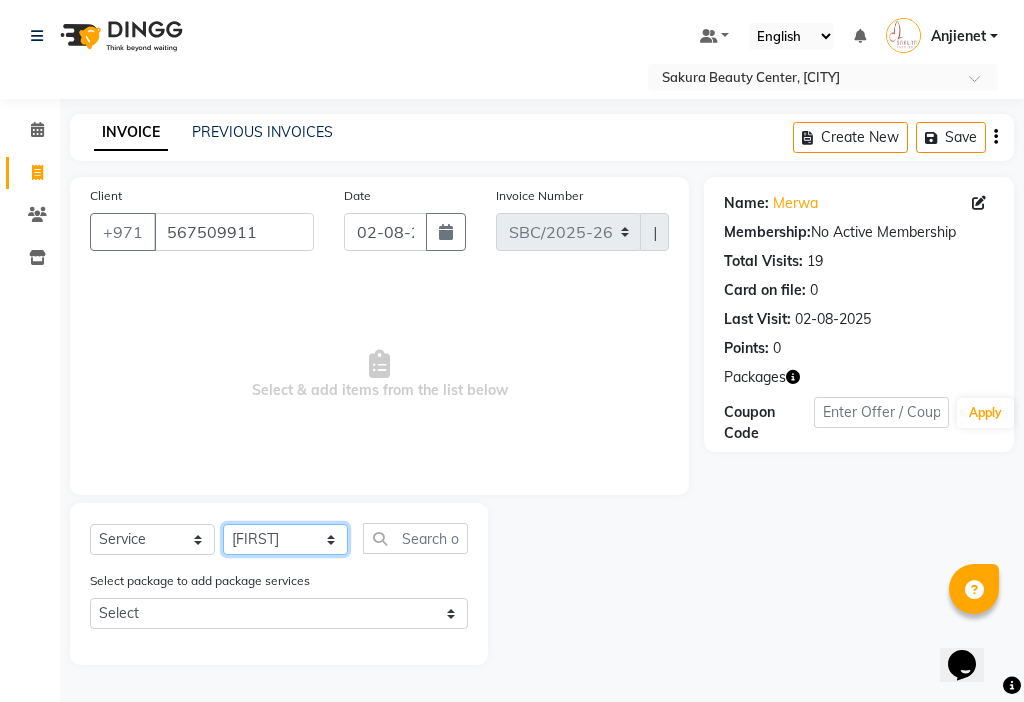 click on "Select Stylist [FIRST] [FIRST] [FIRST] [FIRST]  [FIRST]  [FIRST]  [FIRST] [FIRST]" 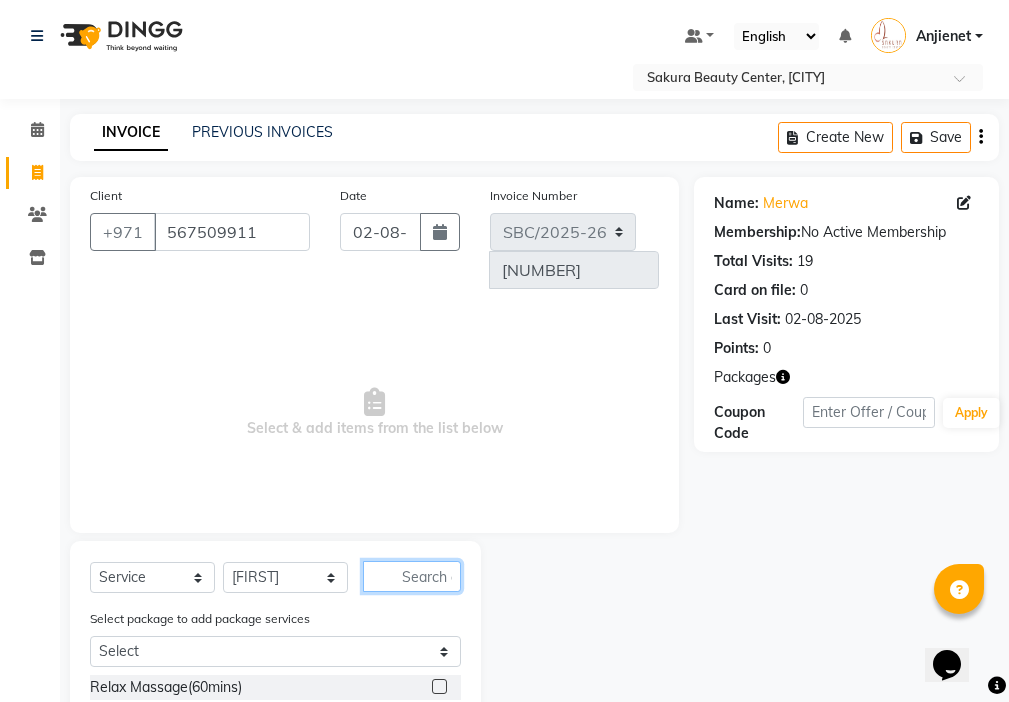 click 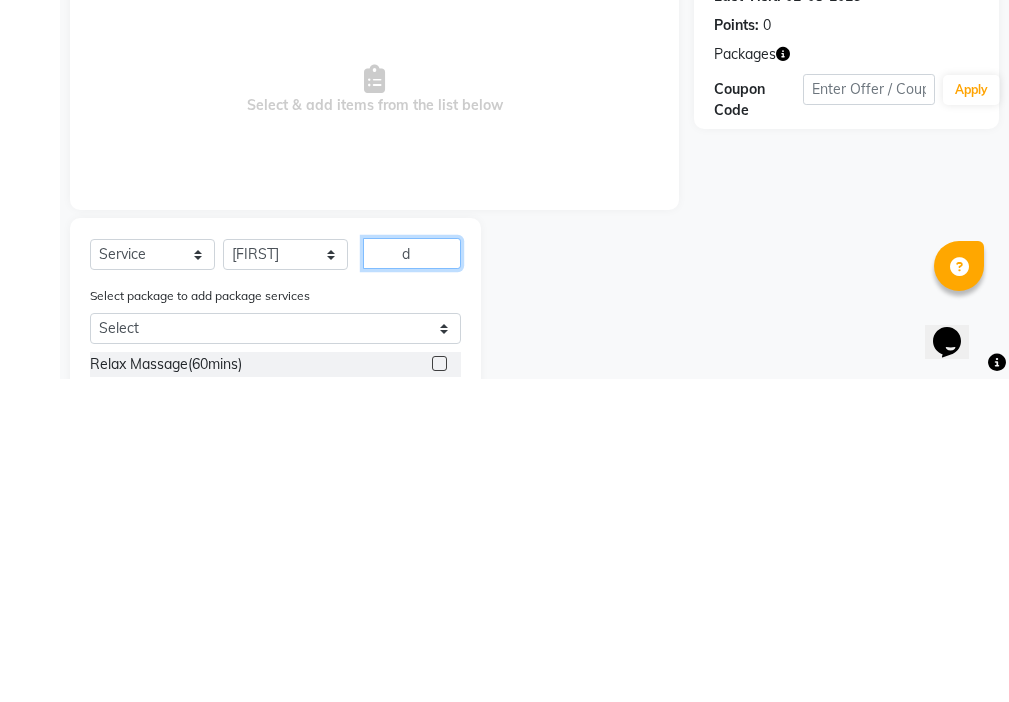 scroll, scrollTop: 16, scrollLeft: 0, axis: vertical 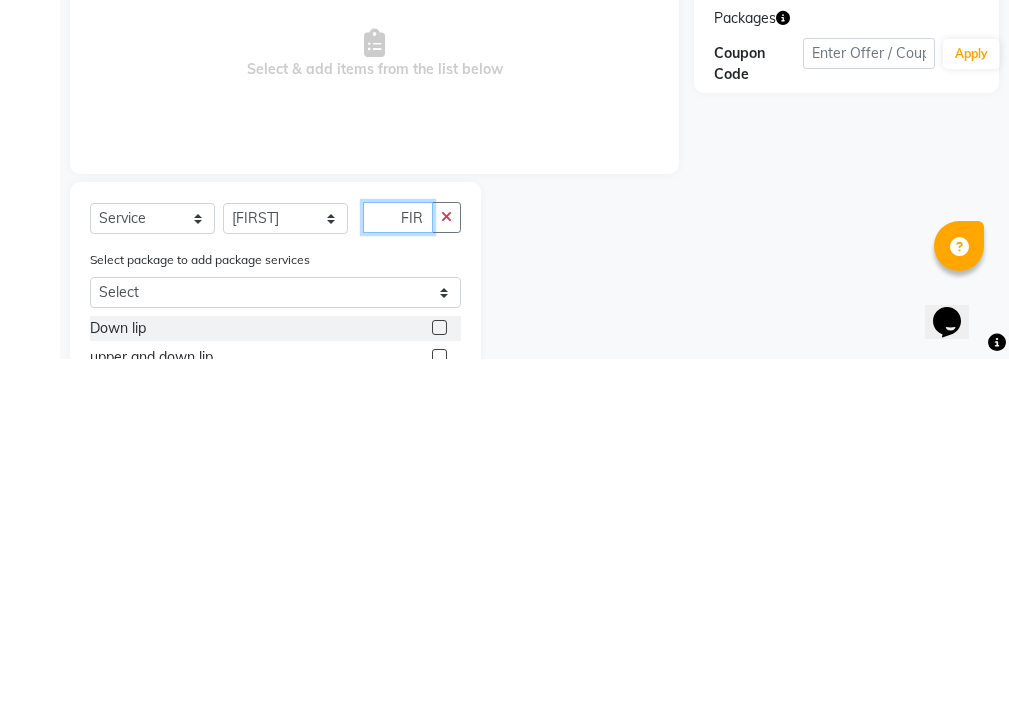 type on "[FIRST]" 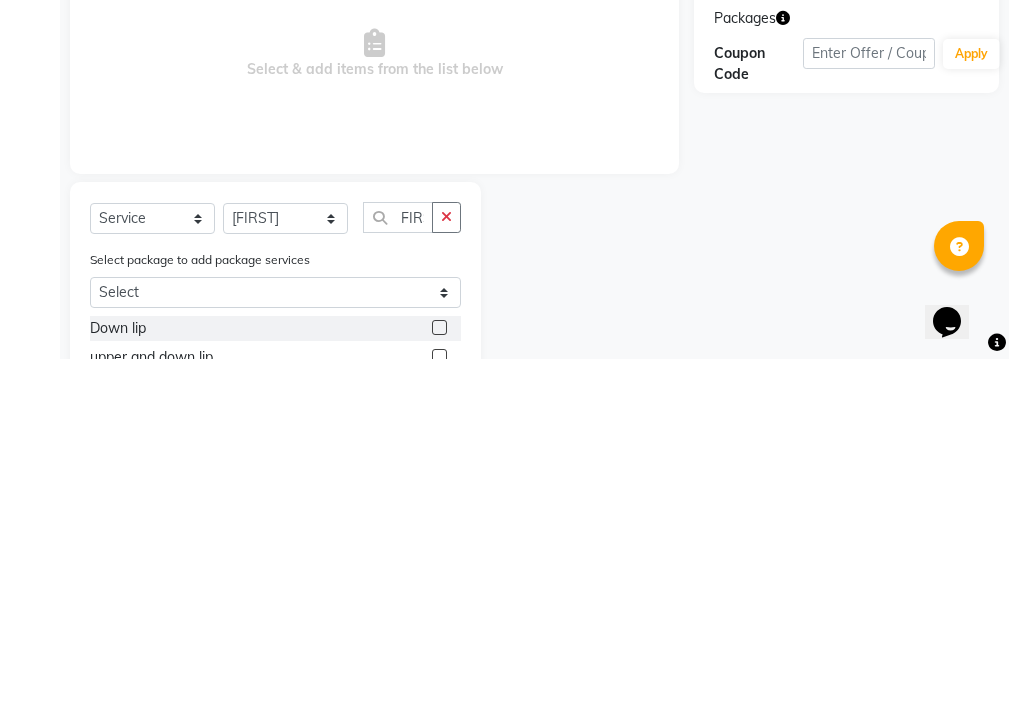 click 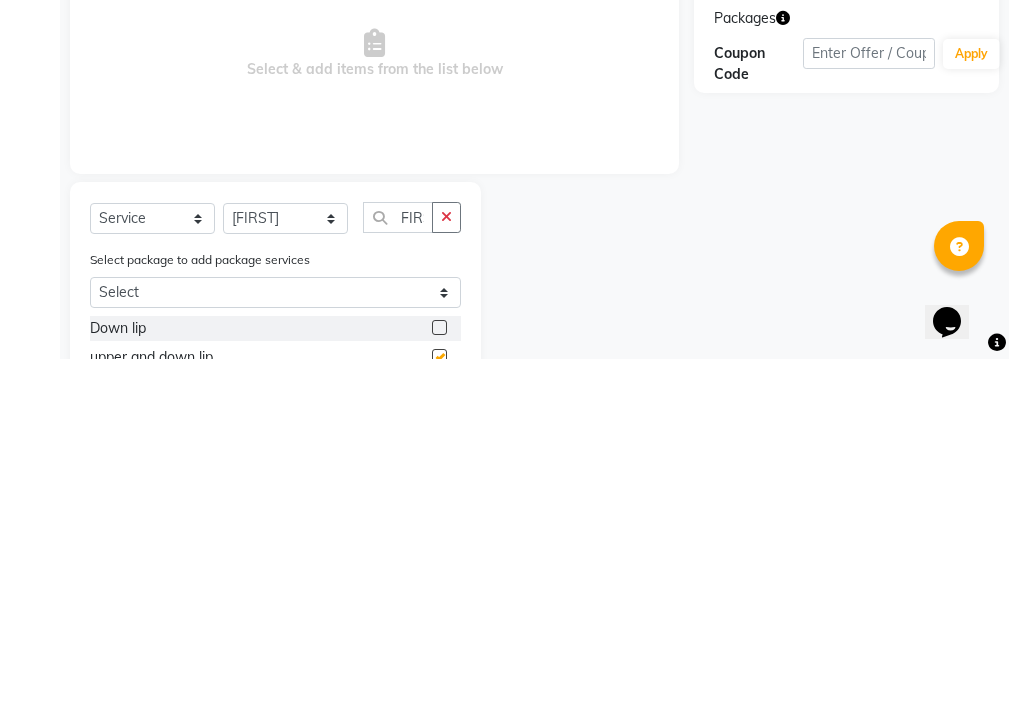 scroll, scrollTop: 0, scrollLeft: 0, axis: both 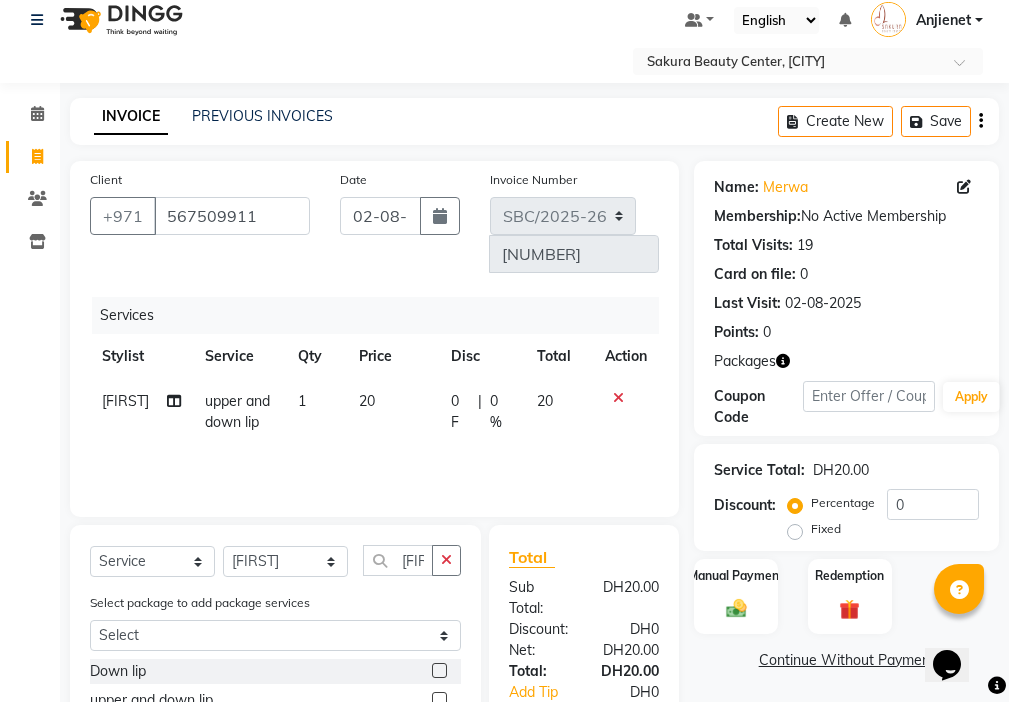 checkbox on "false" 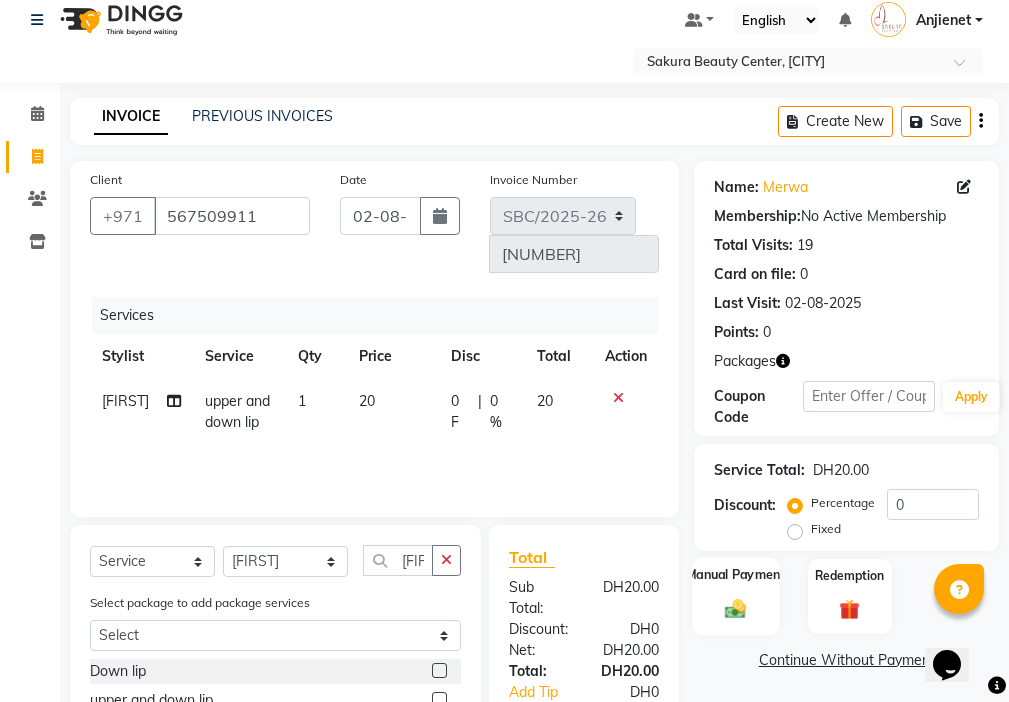 click on "Manual Payment" 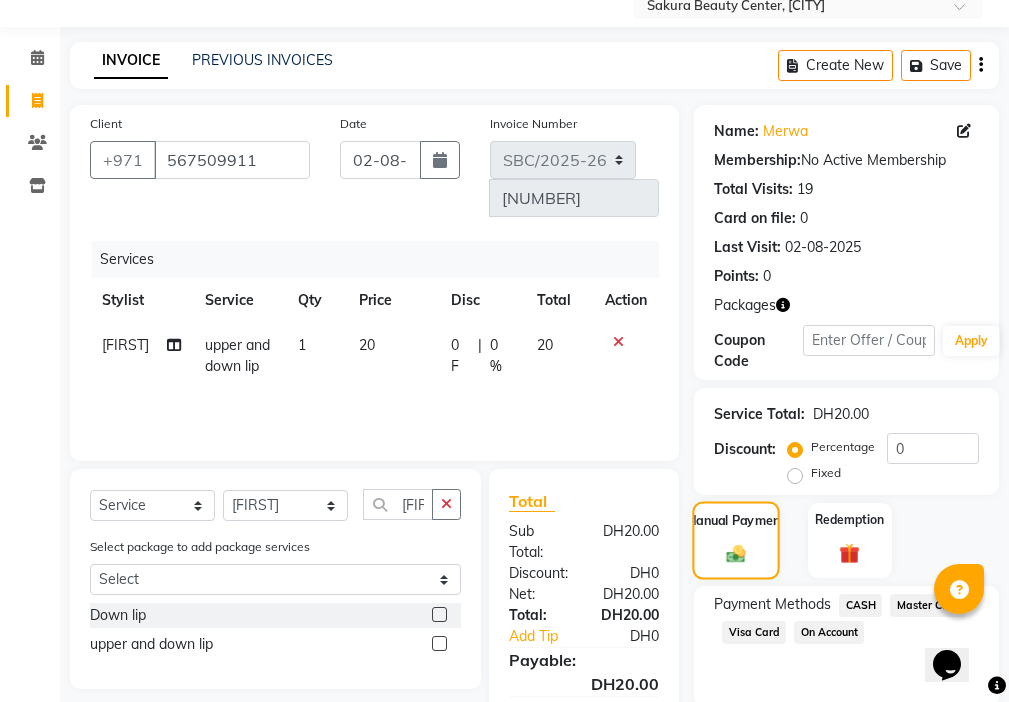 scroll, scrollTop: 149, scrollLeft: 0, axis: vertical 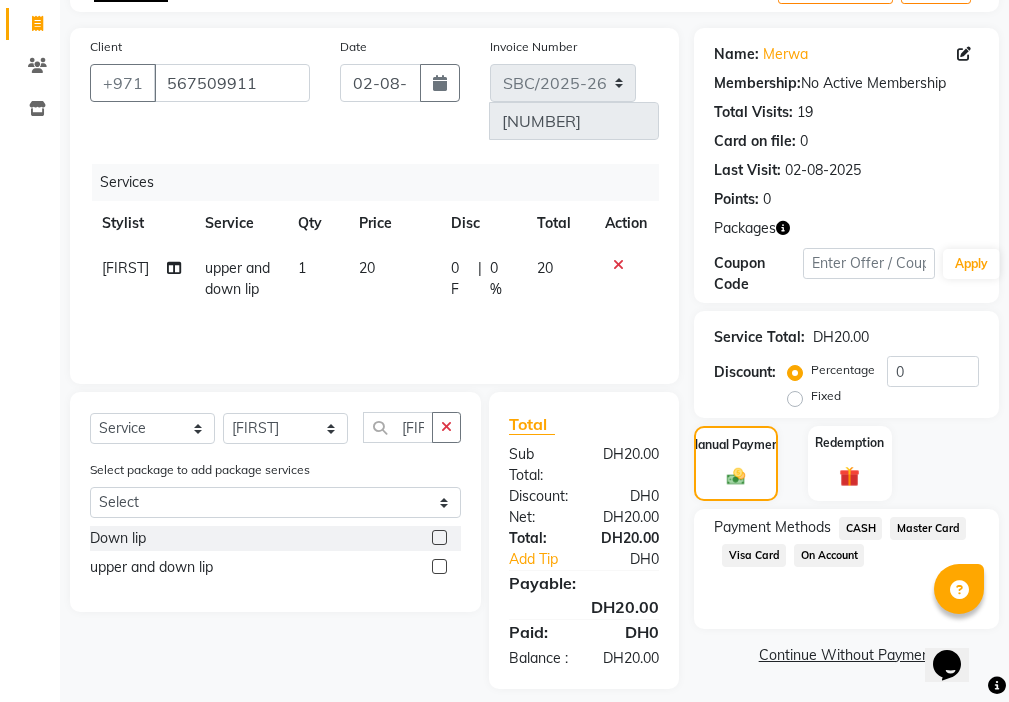 click on "Visa Card" 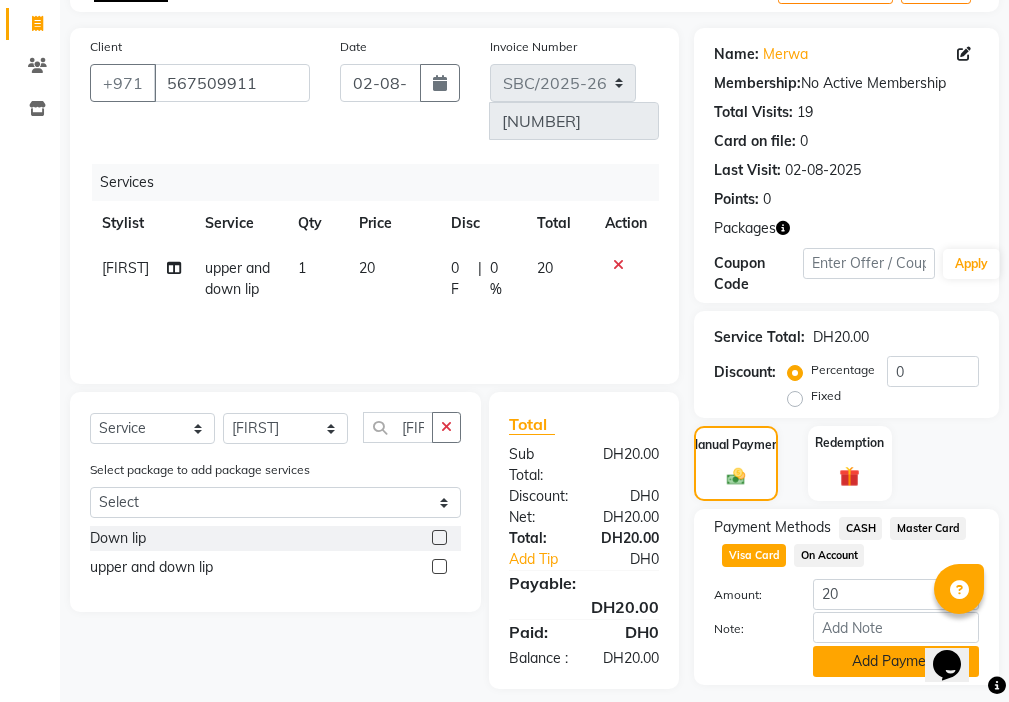 click on "Add Payment" 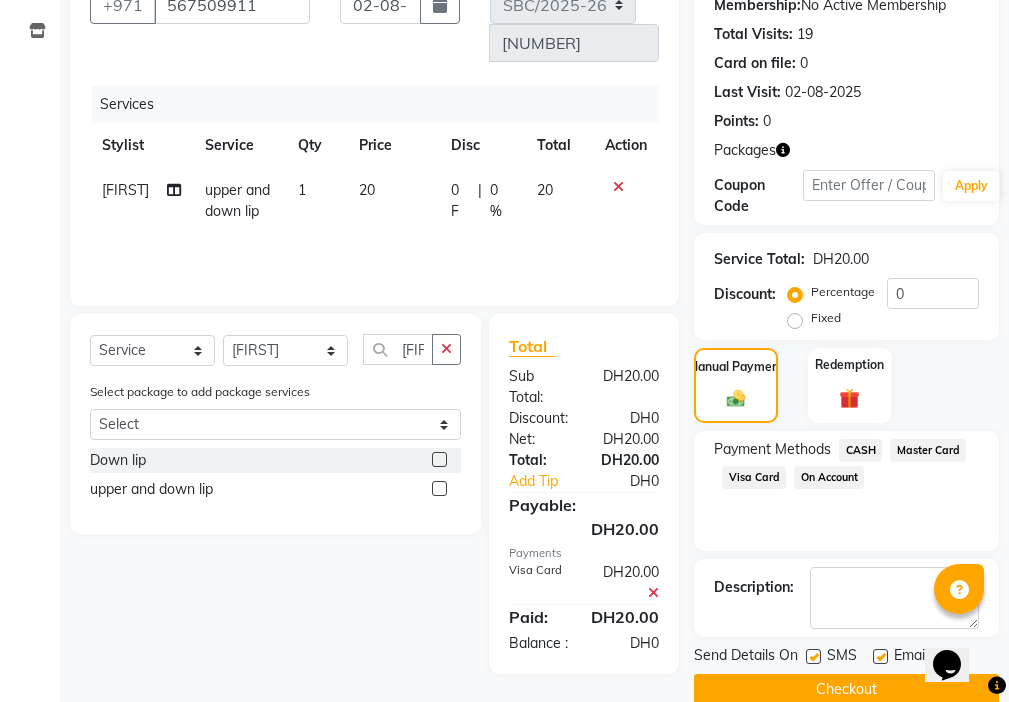 scroll, scrollTop: 260, scrollLeft: 0, axis: vertical 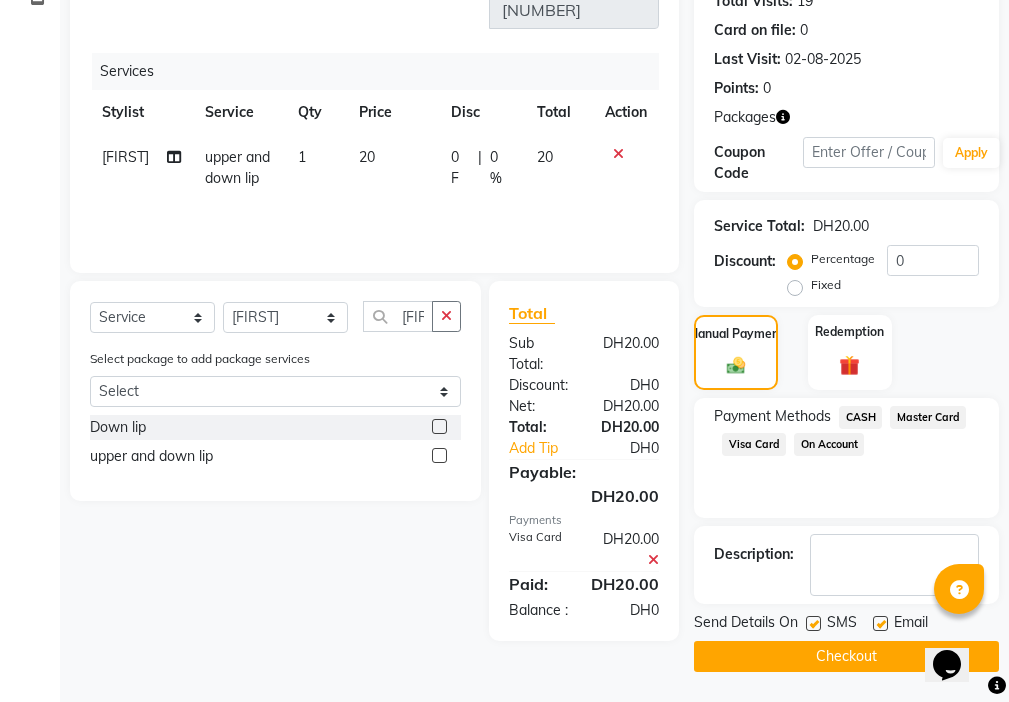 click 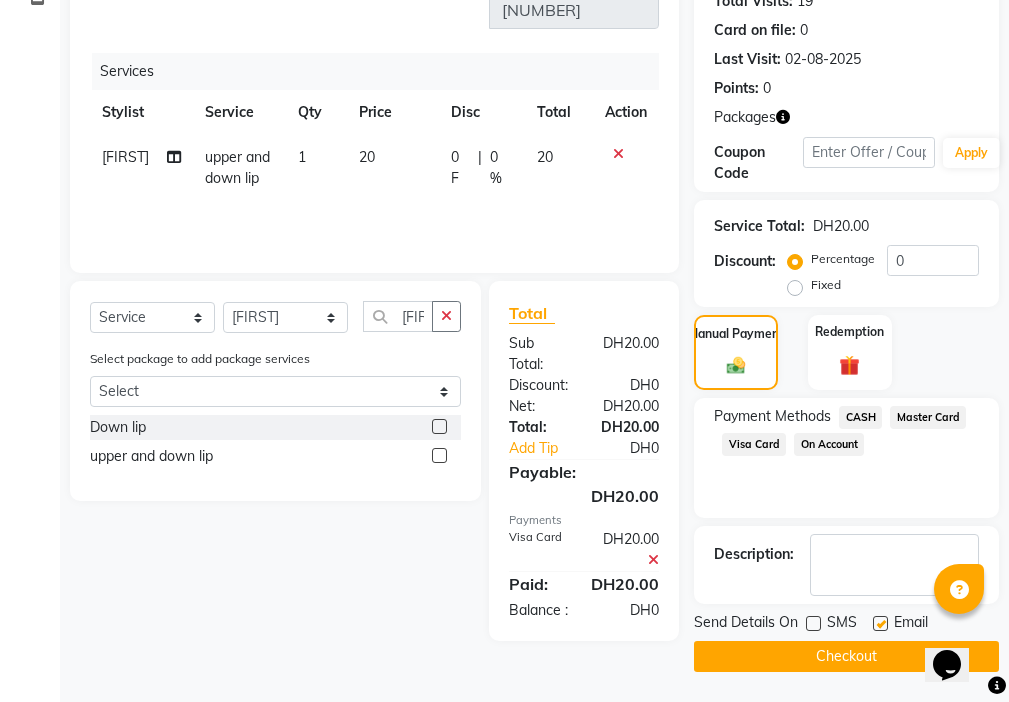 click 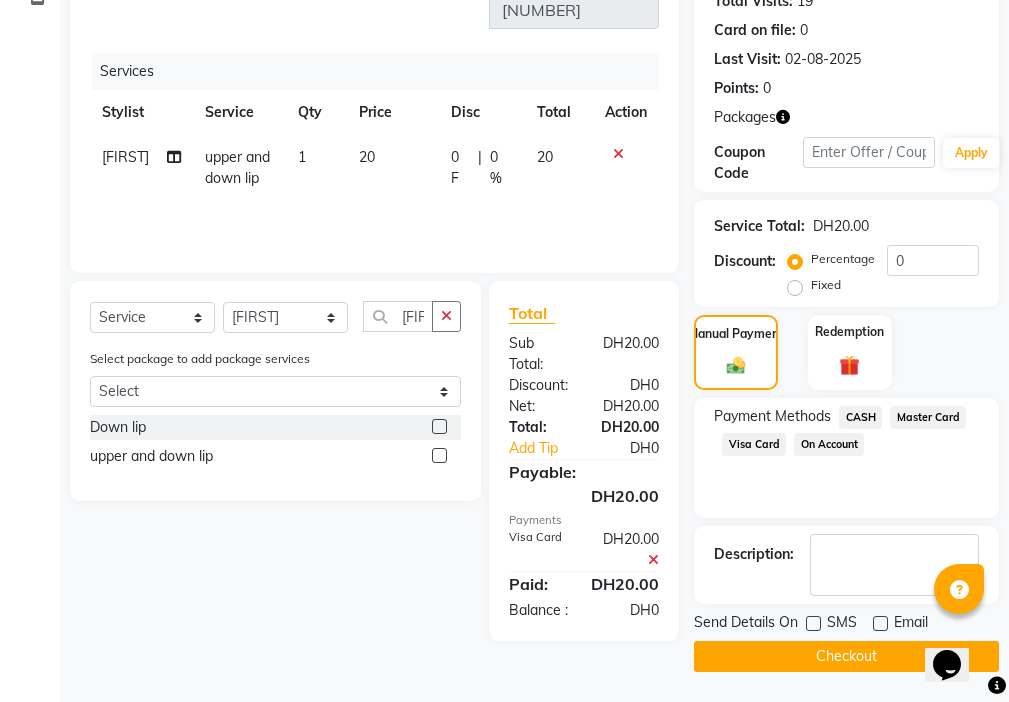 click on "Checkout" 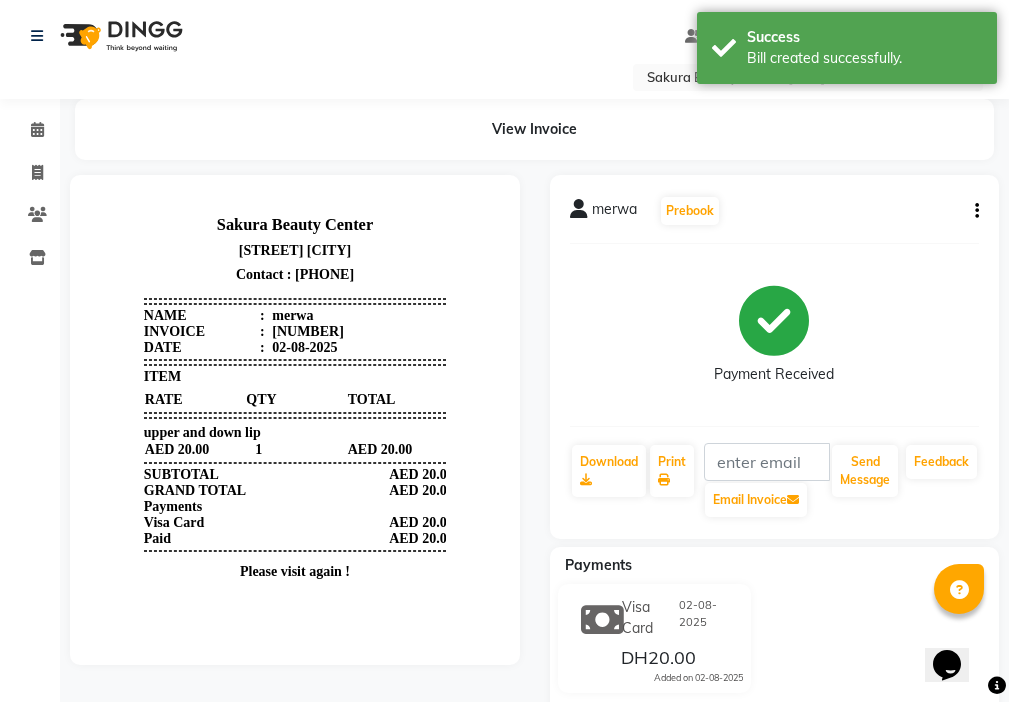scroll, scrollTop: 0, scrollLeft: 0, axis: both 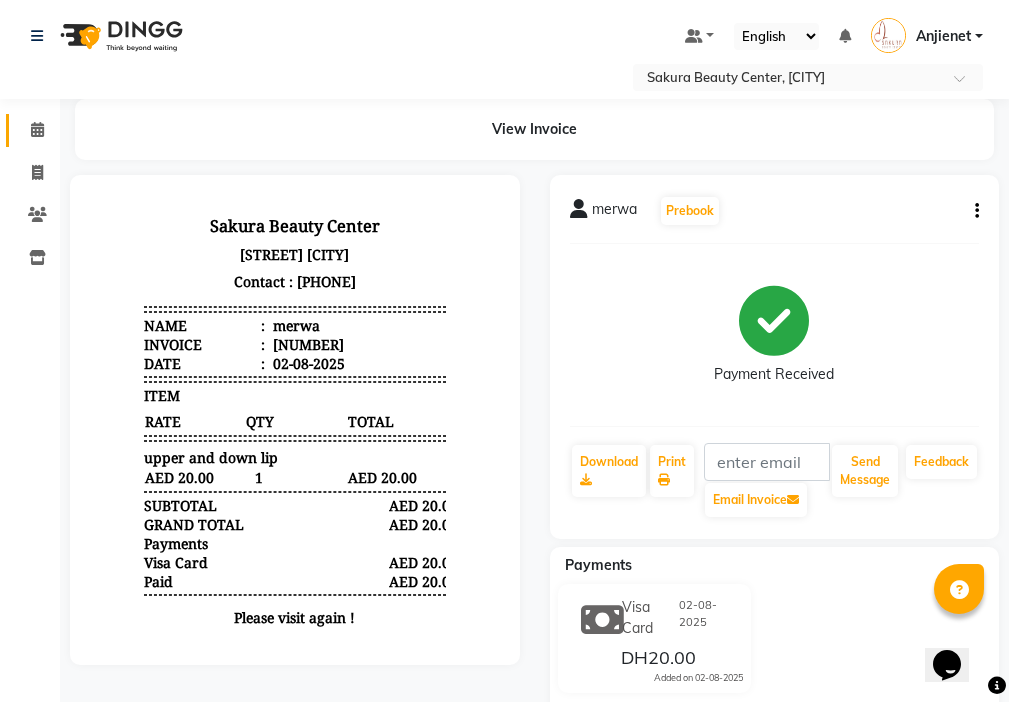click 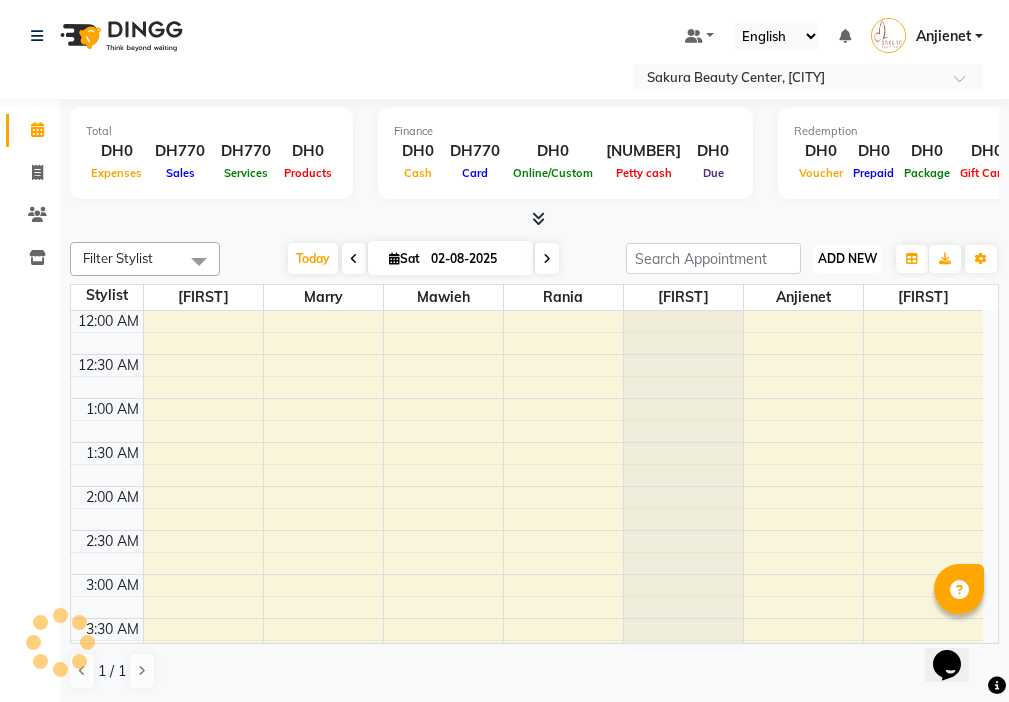 click on "ADD NEW" at bounding box center [847, 258] 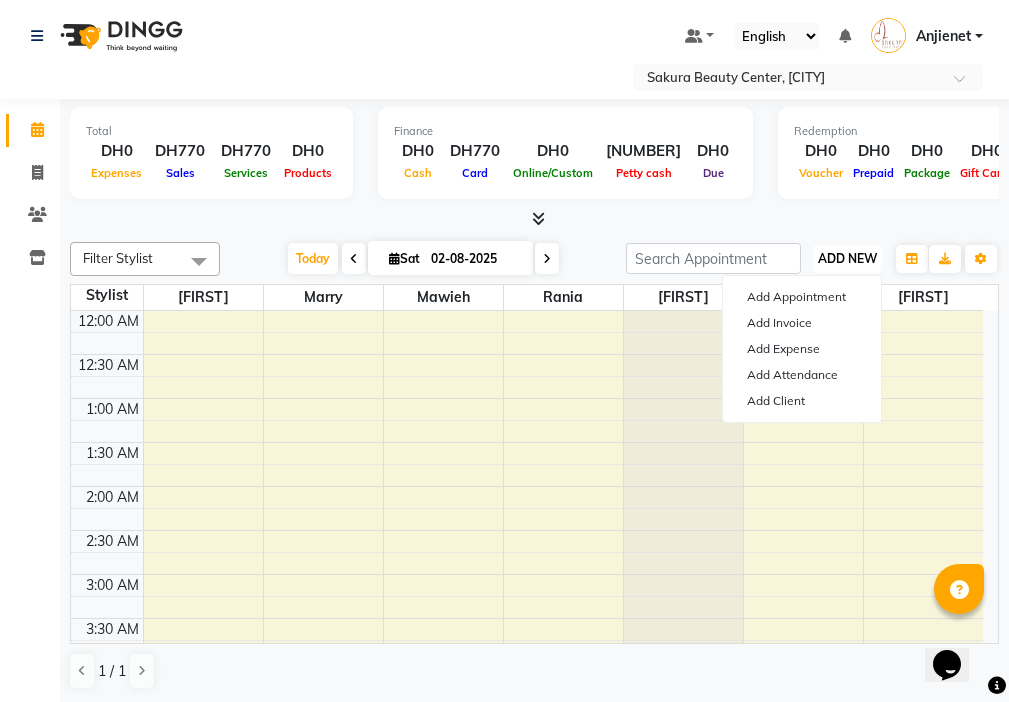 scroll, scrollTop: 529, scrollLeft: 0, axis: vertical 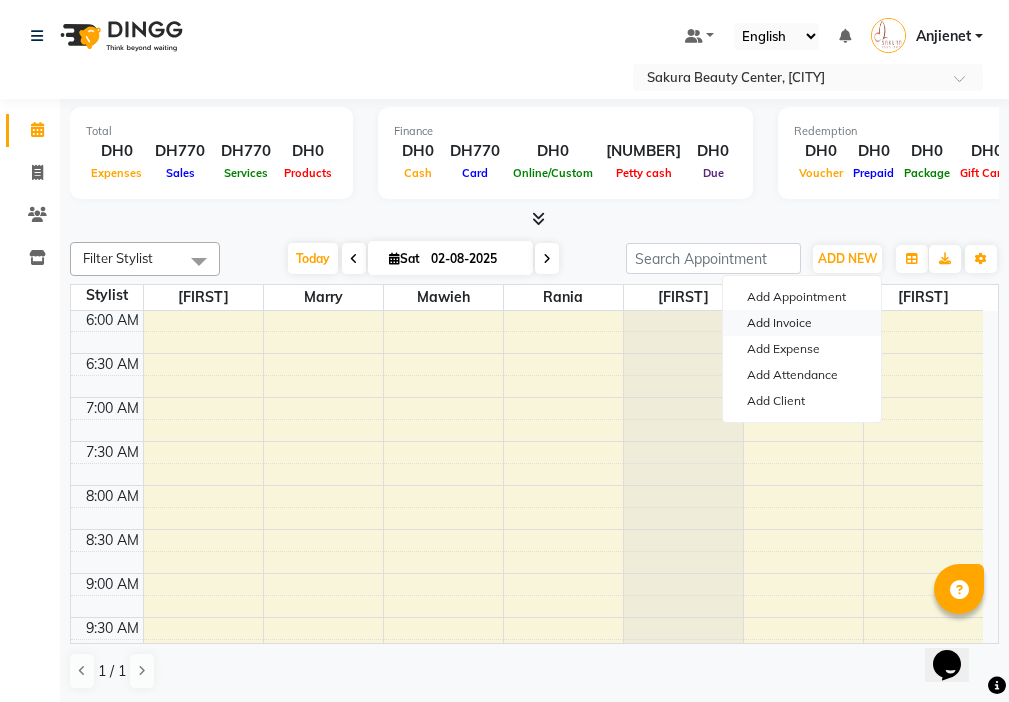 click on "Add Invoice" at bounding box center (802, 323) 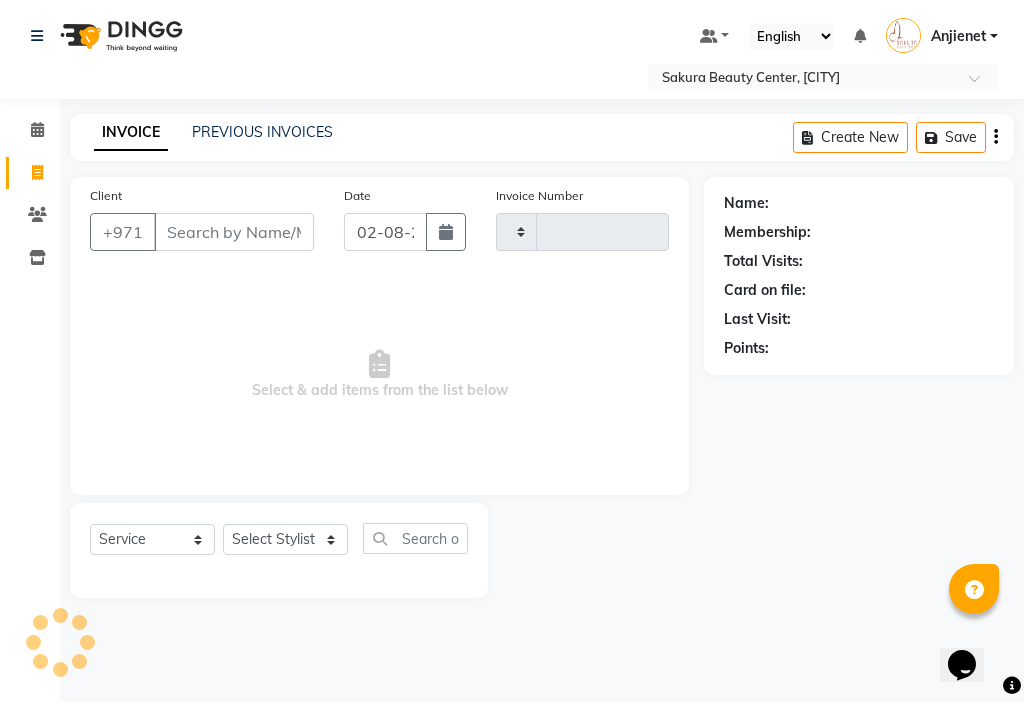type on "[NUMBER]" 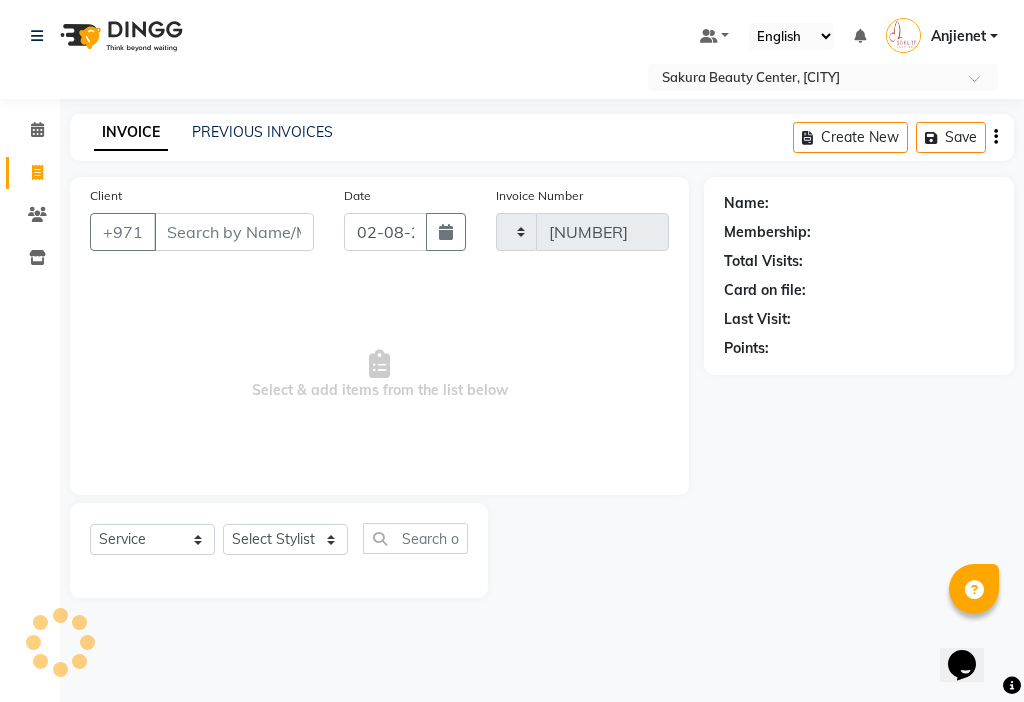 select on "3691" 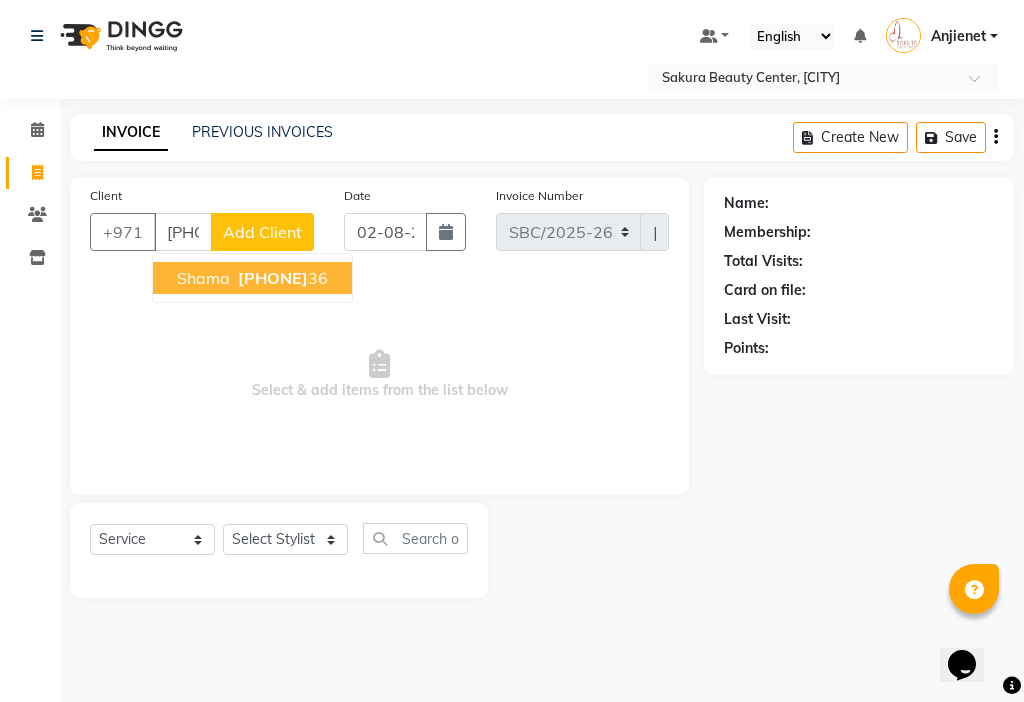 click on "[PHONE]" at bounding box center [273, 278] 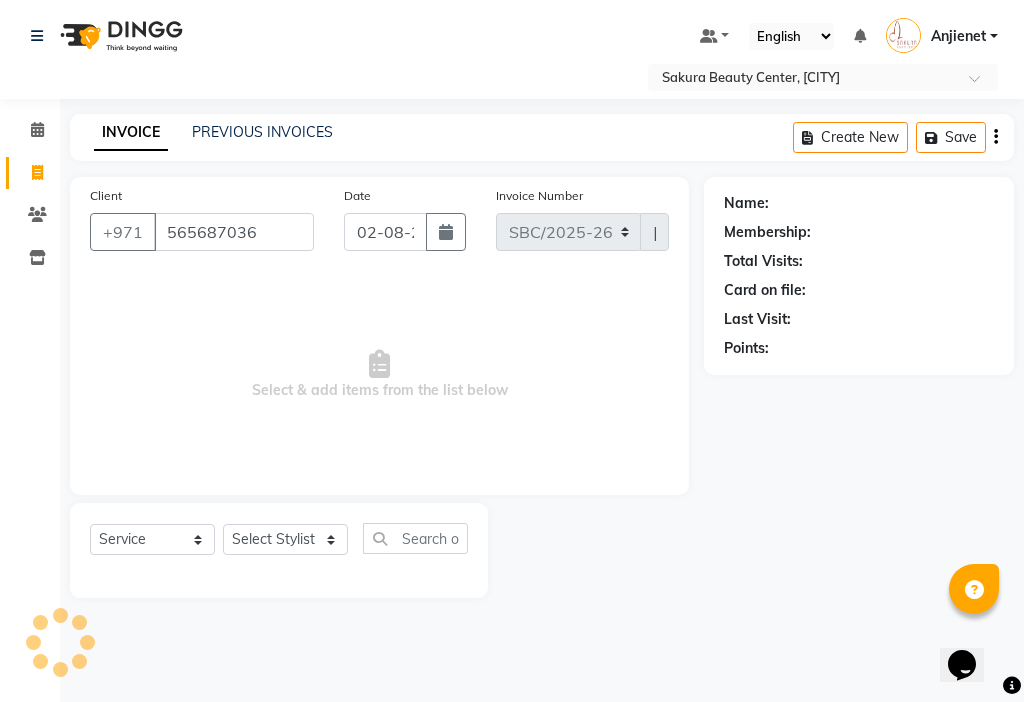 type on "565687036" 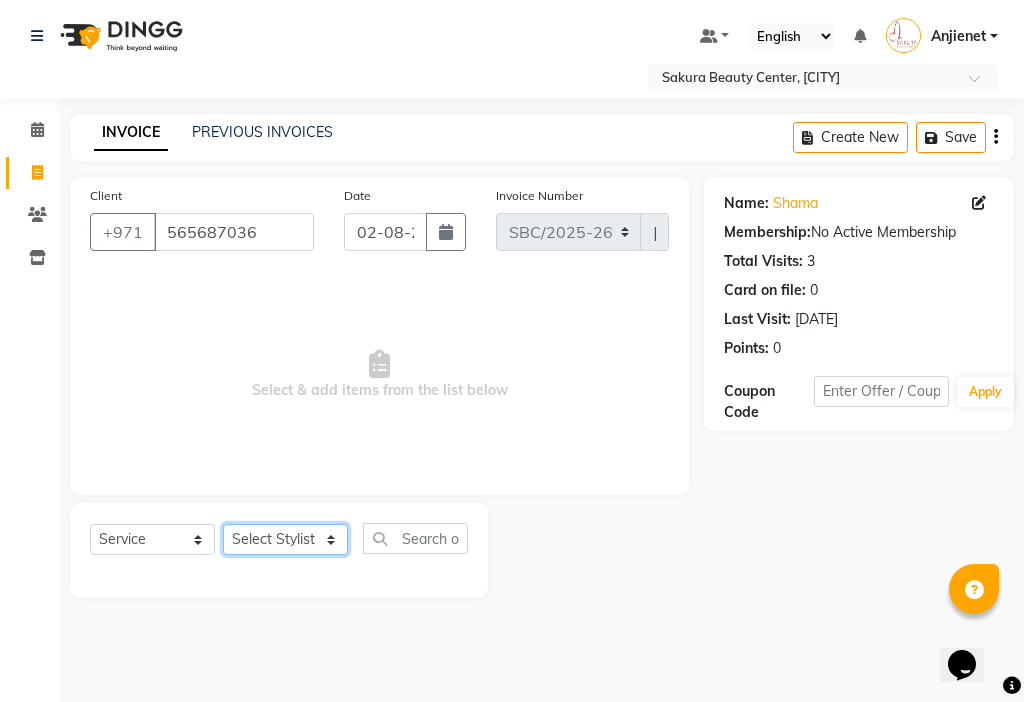 click on "Select Stylist [FIRST] [FIRST] [FIRST] [FIRST]  [FIRST]  [FIRST]  [FIRST] [FIRST]" 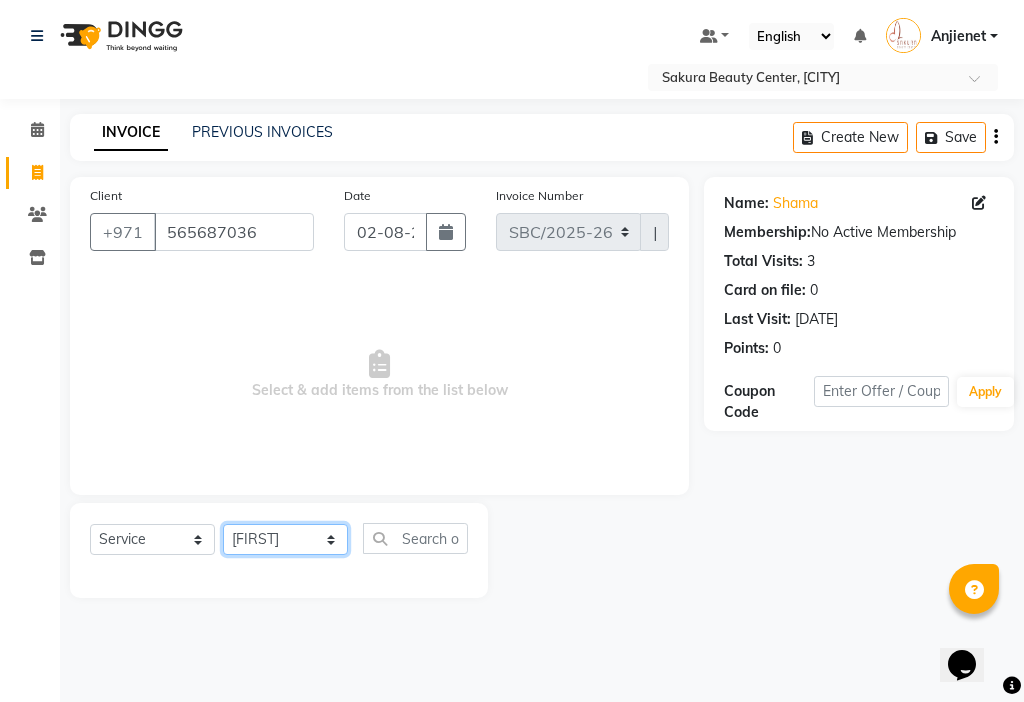 click on "Select Stylist [FIRST] [FIRST] [FIRST] [FIRST]  [FIRST]  [FIRST]  [FIRST] [FIRST]" 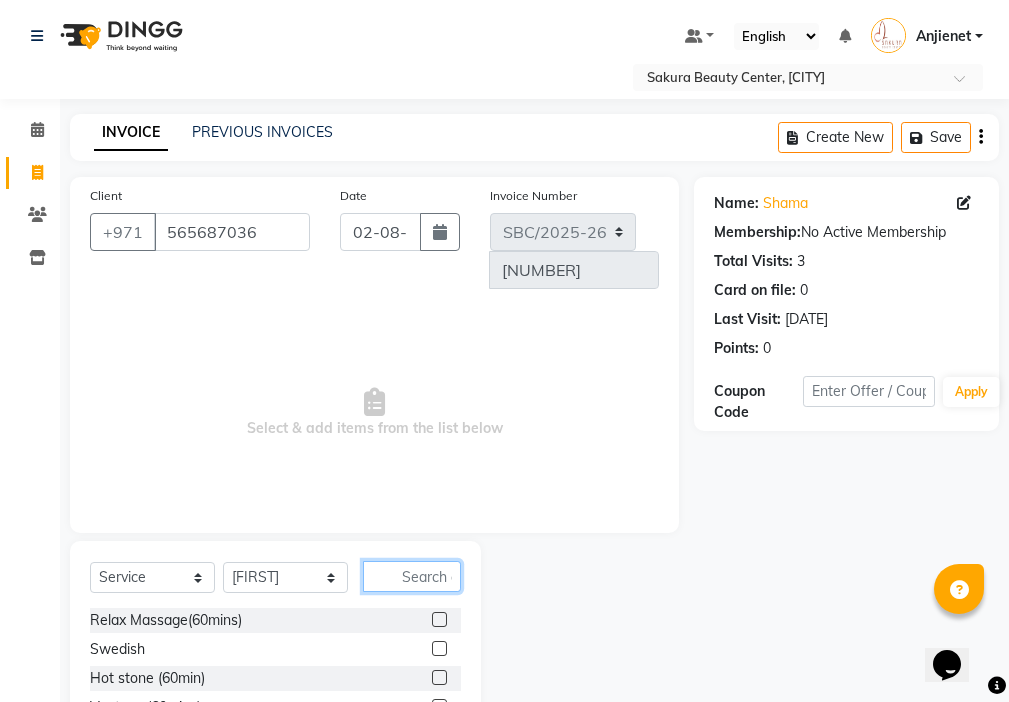click 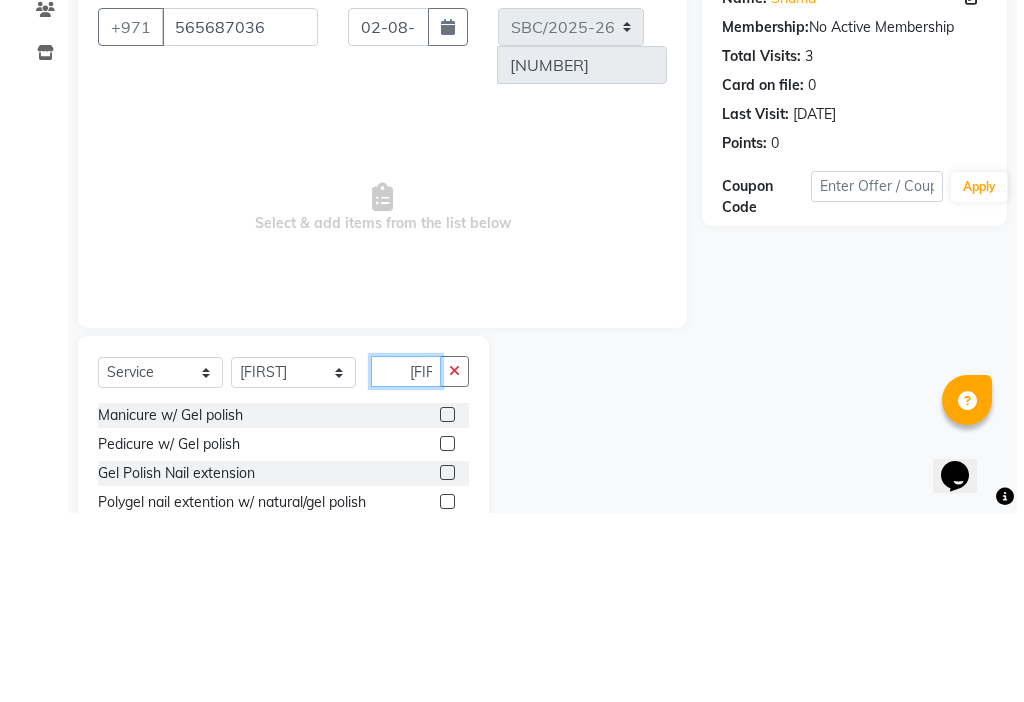 scroll, scrollTop: 0, scrollLeft: 0, axis: both 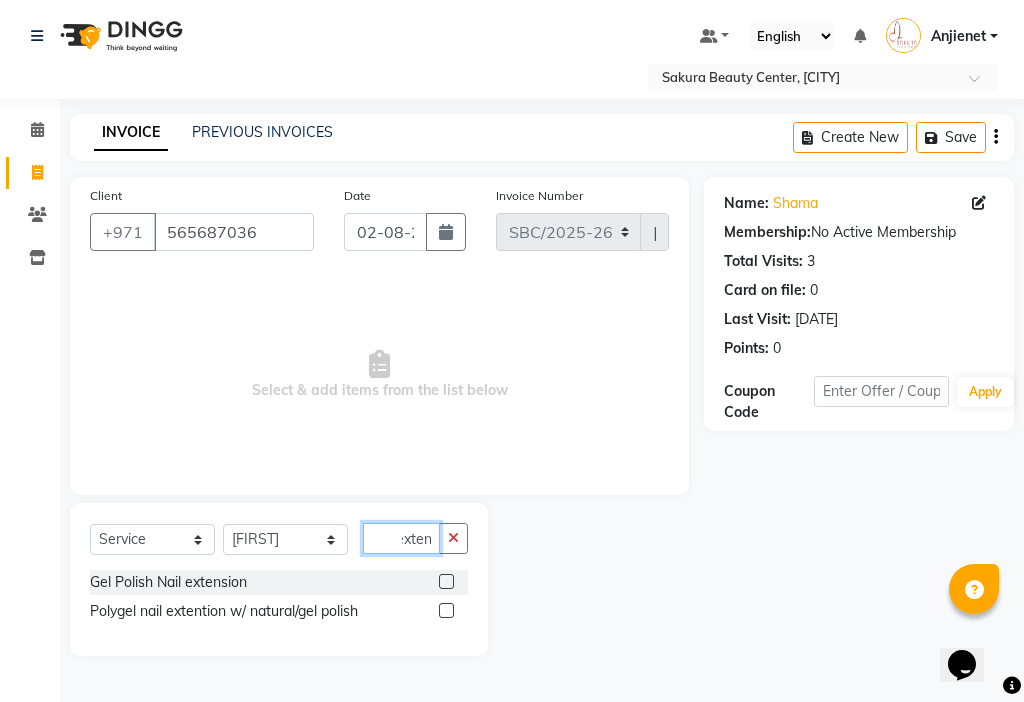 type on "gel exten" 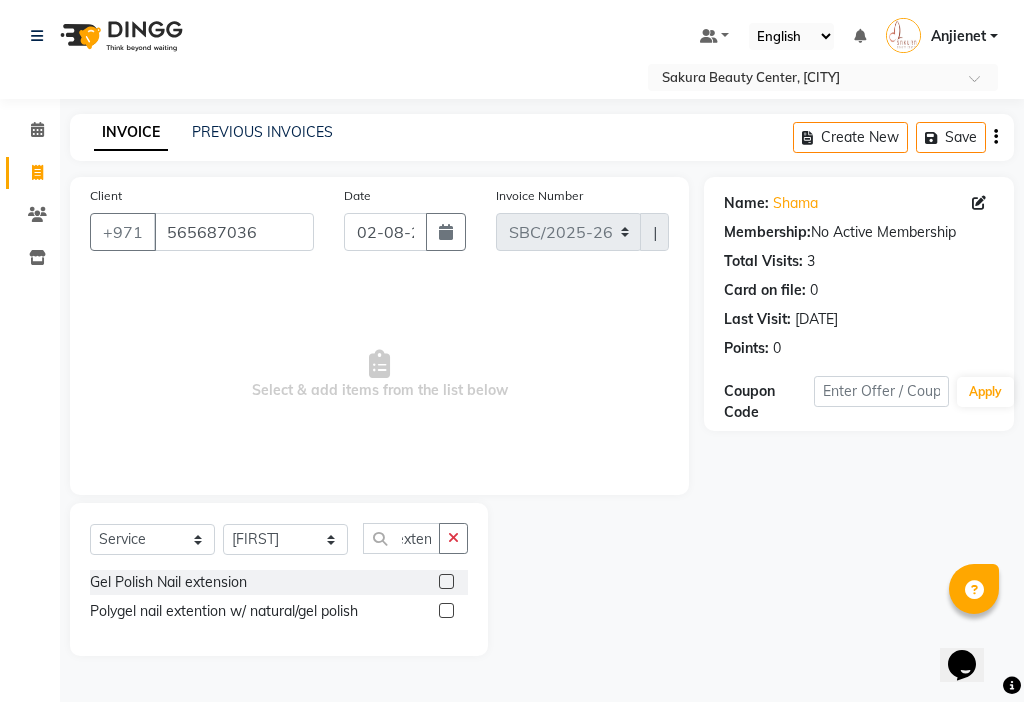 click 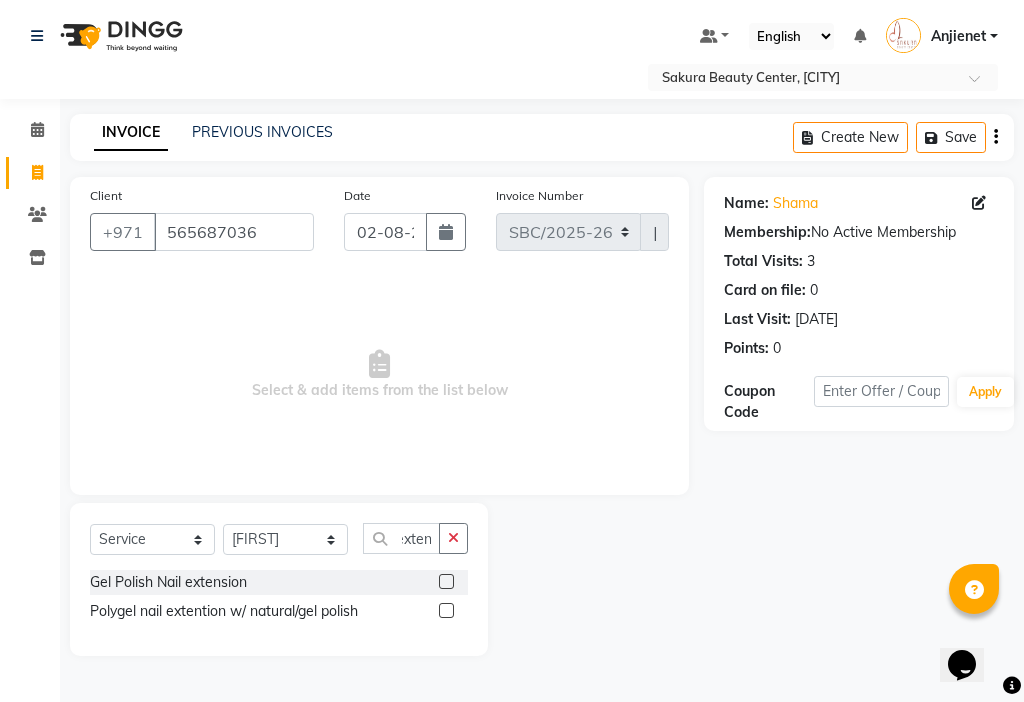 click at bounding box center (445, 582) 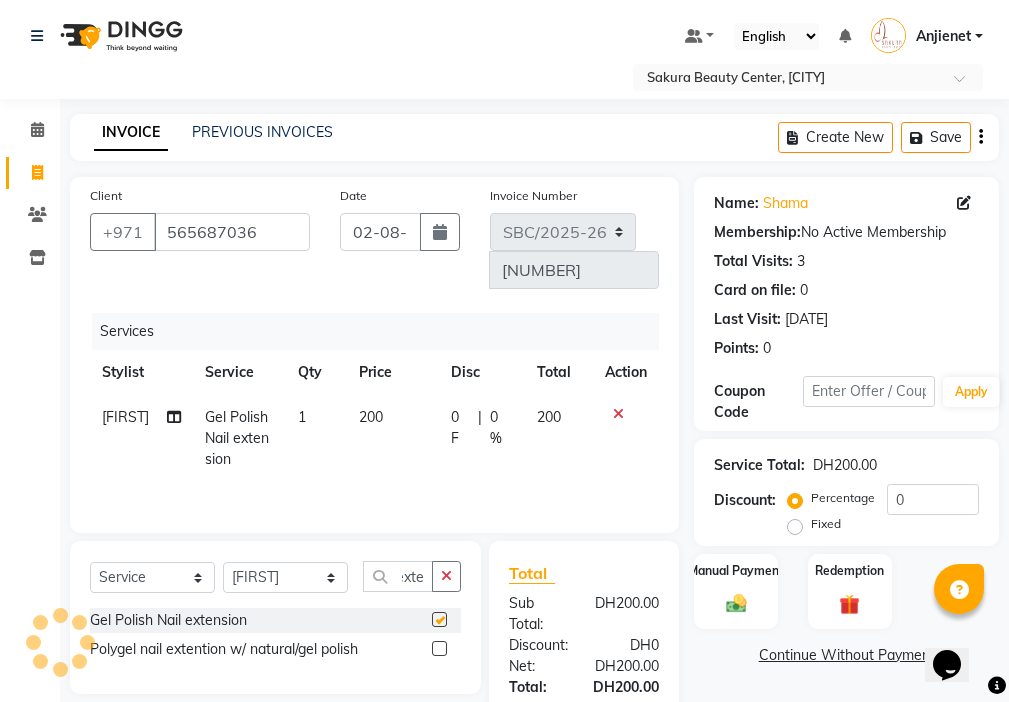scroll, scrollTop: 0, scrollLeft: 0, axis: both 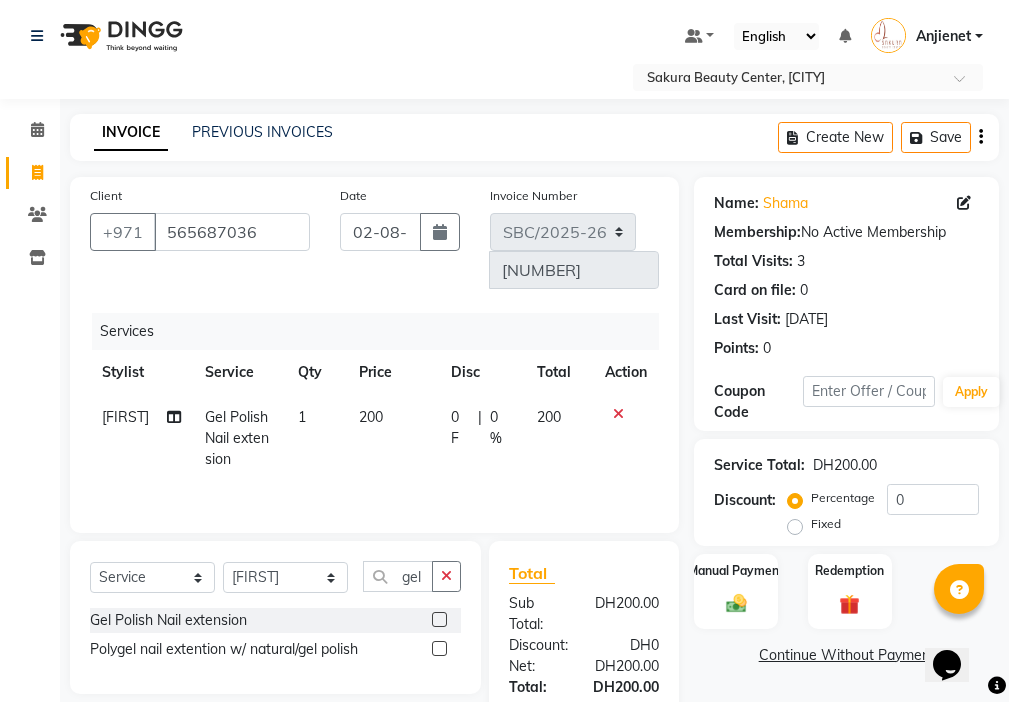 checkbox on "false" 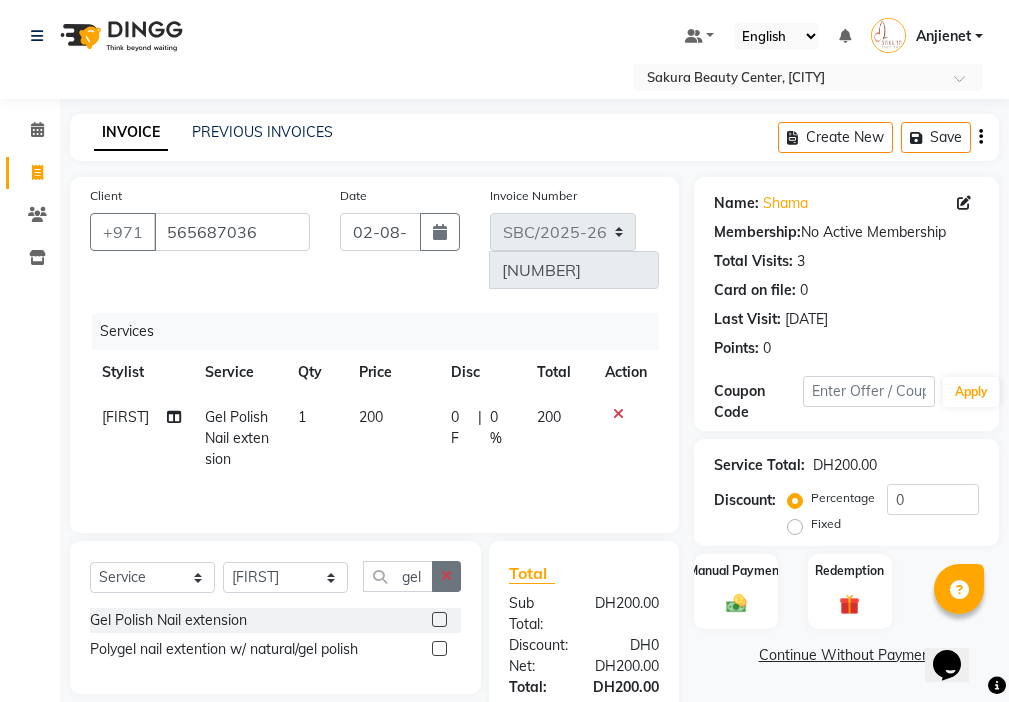 click 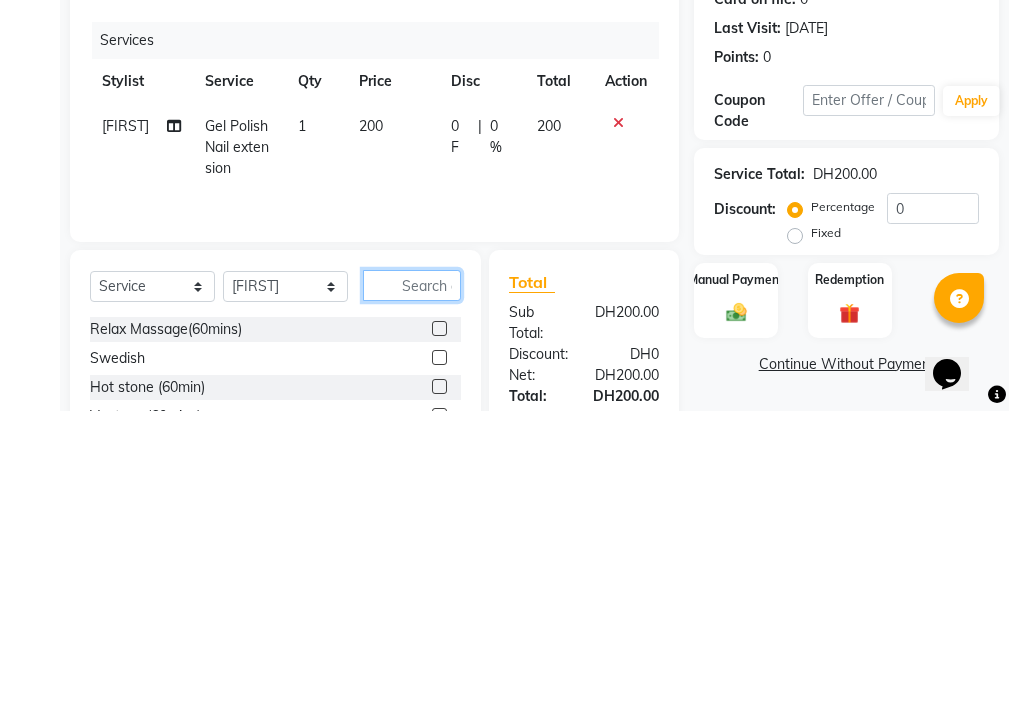 scroll, scrollTop: 16, scrollLeft: 0, axis: vertical 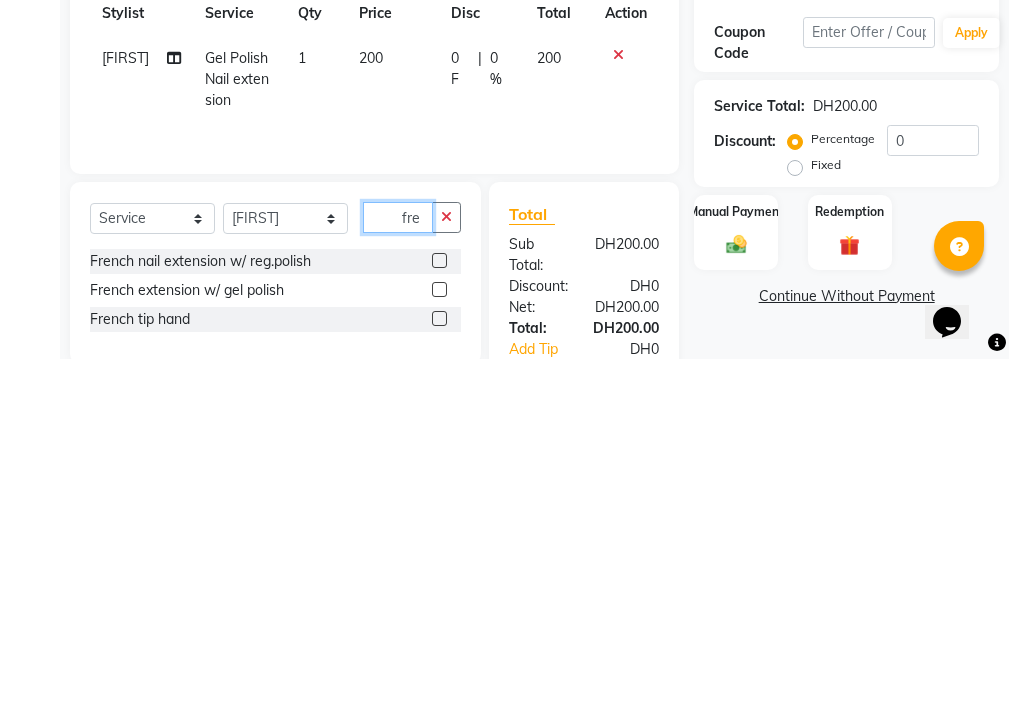 type on "fre" 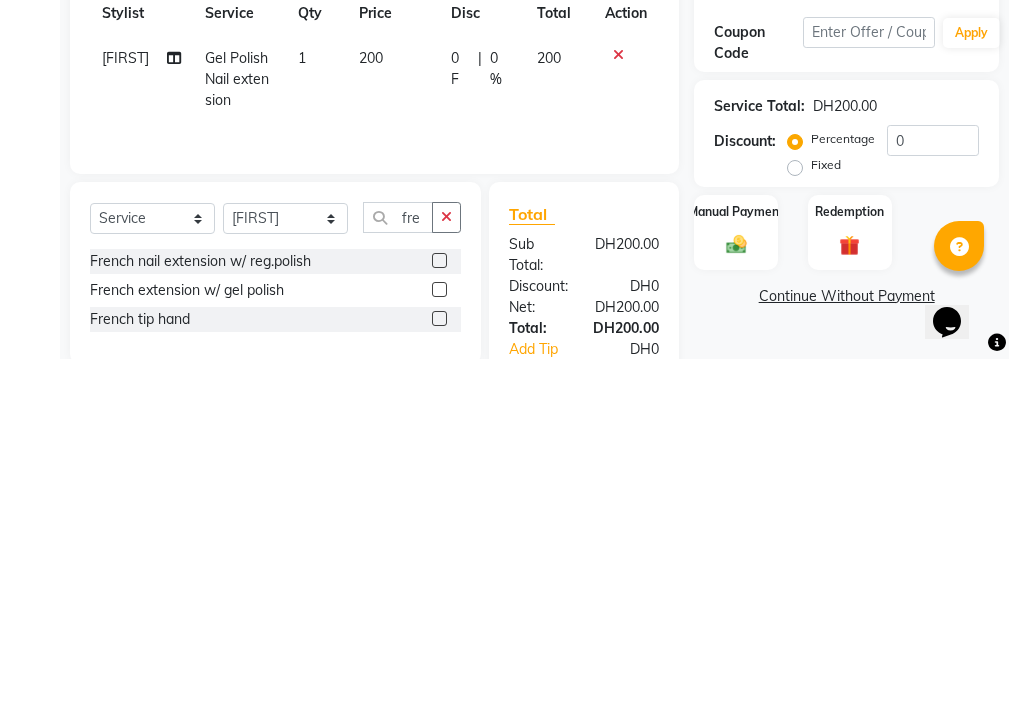 click 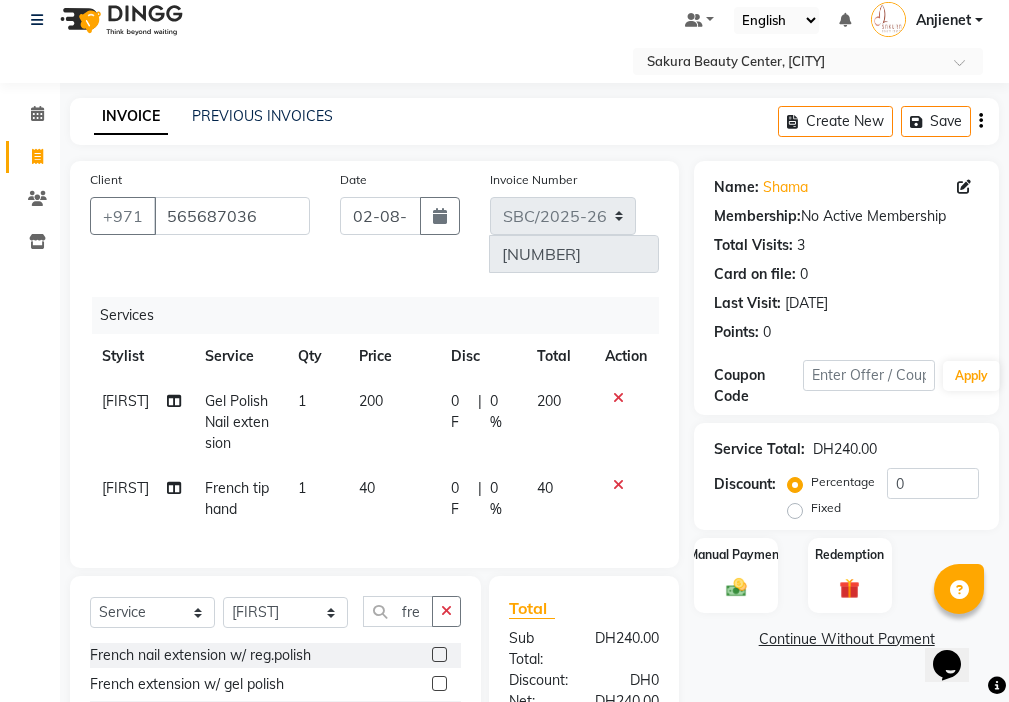 checkbox on "false" 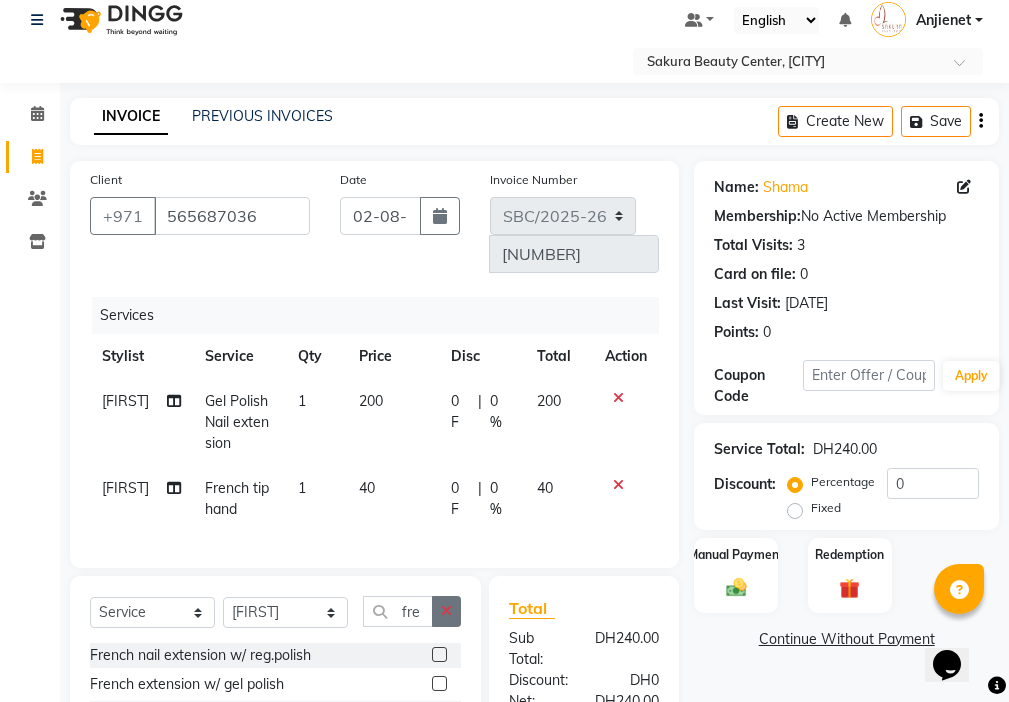 click 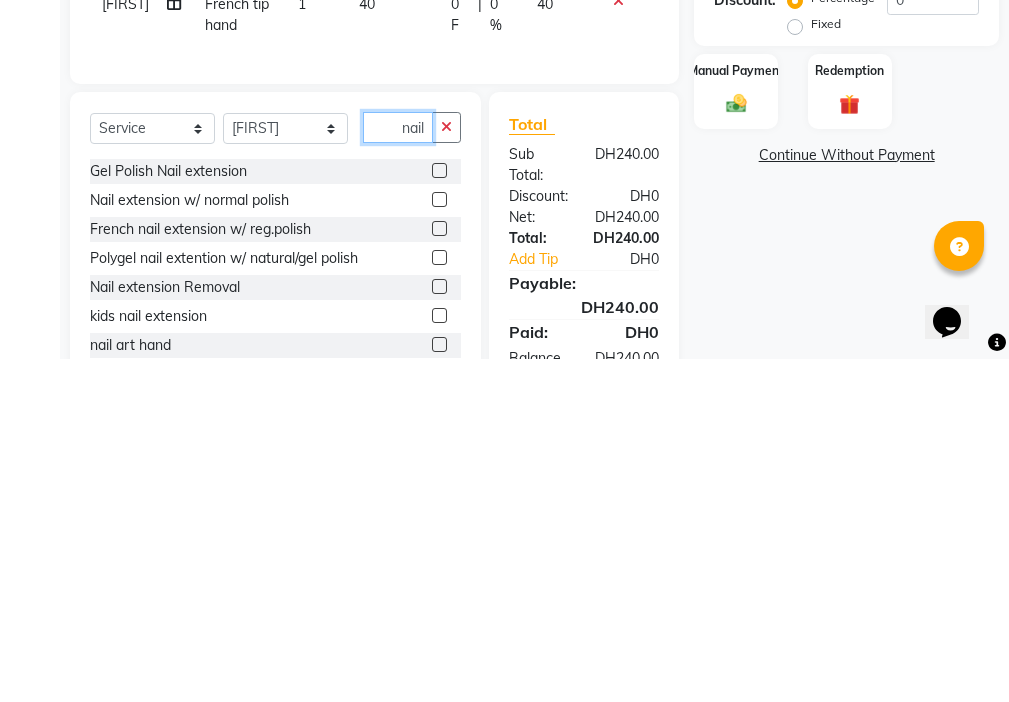scroll, scrollTop: 158, scrollLeft: 0, axis: vertical 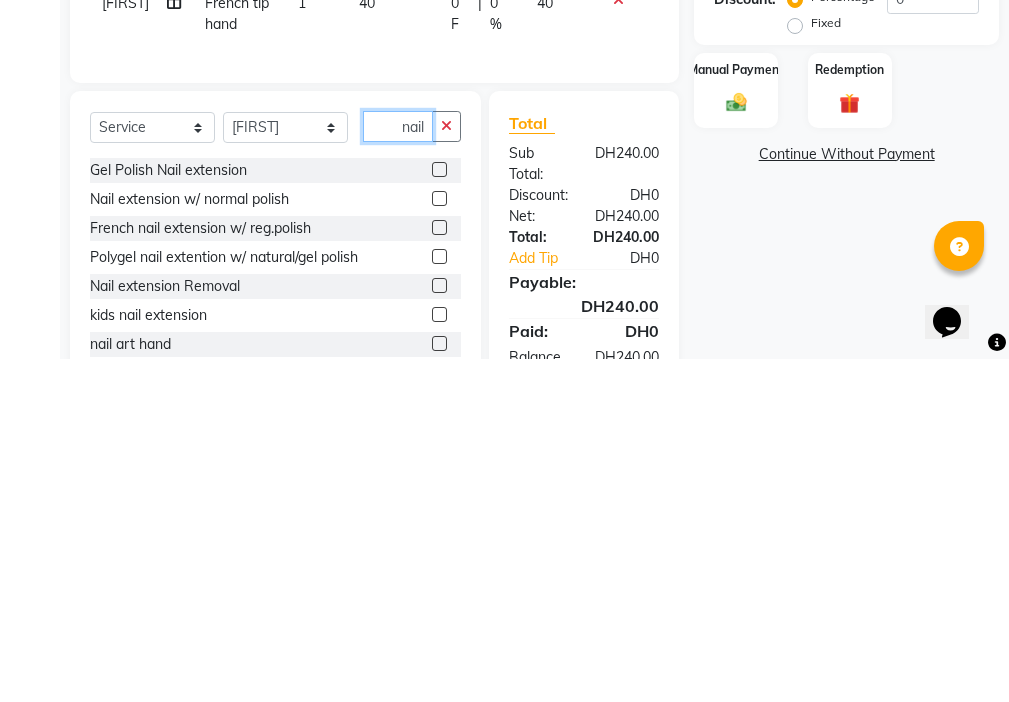 type on "nail" 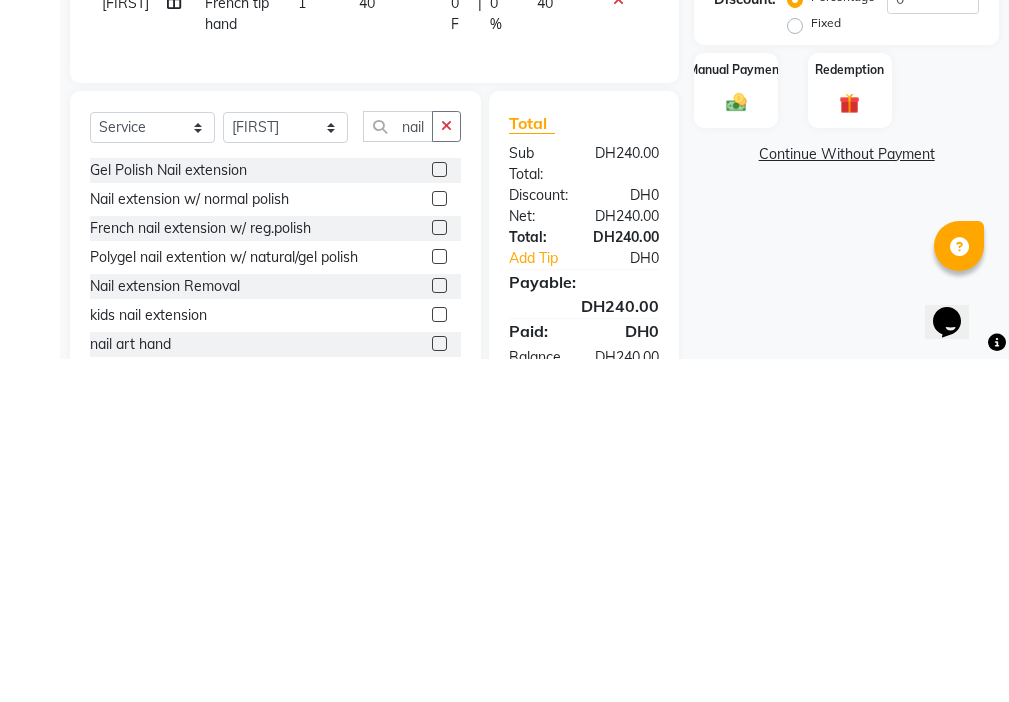 click 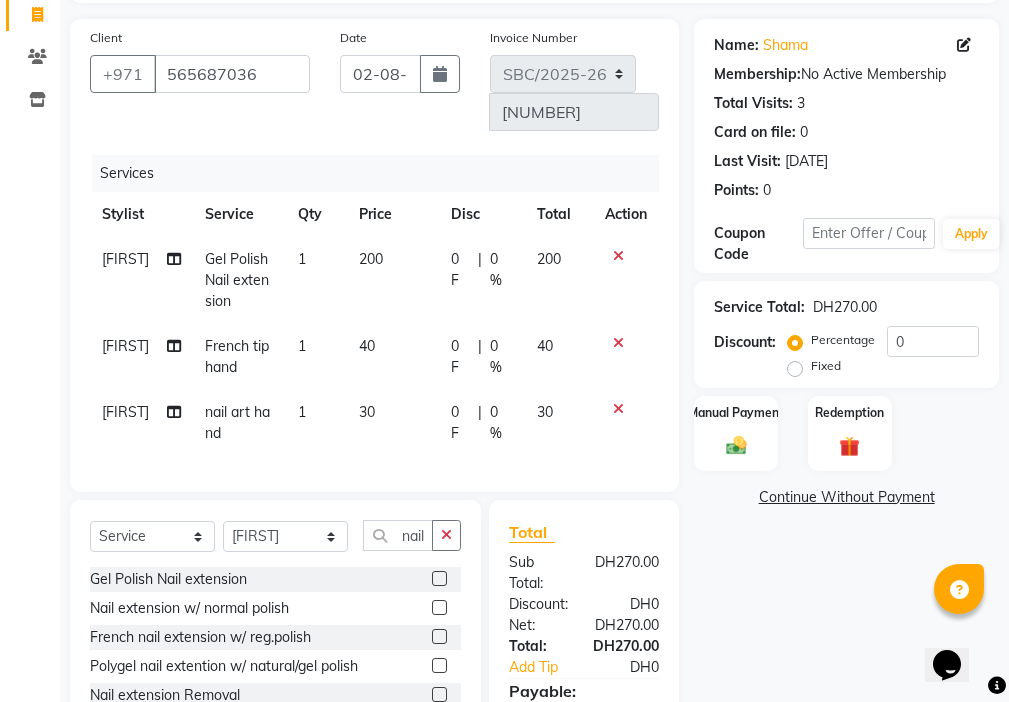 checkbox on "false" 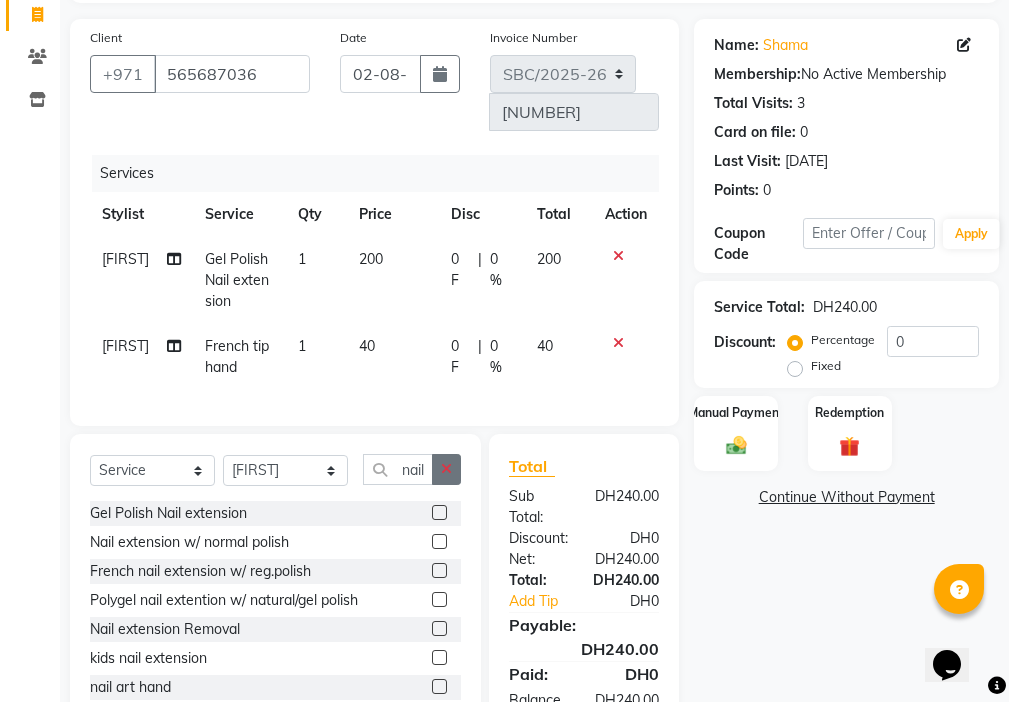 click 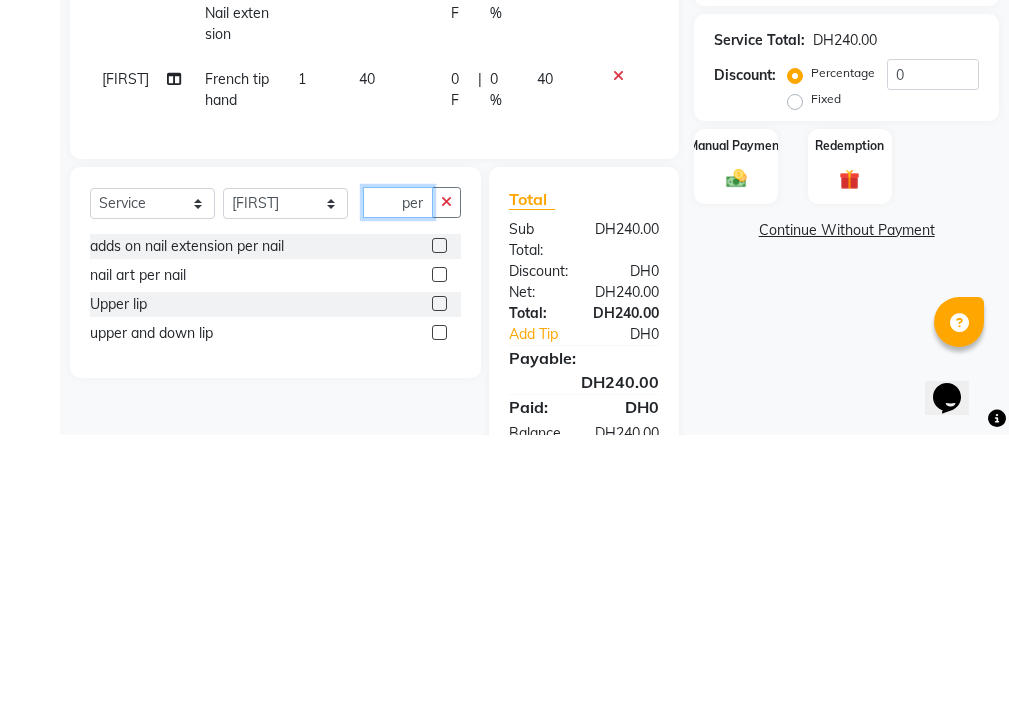 type on "per" 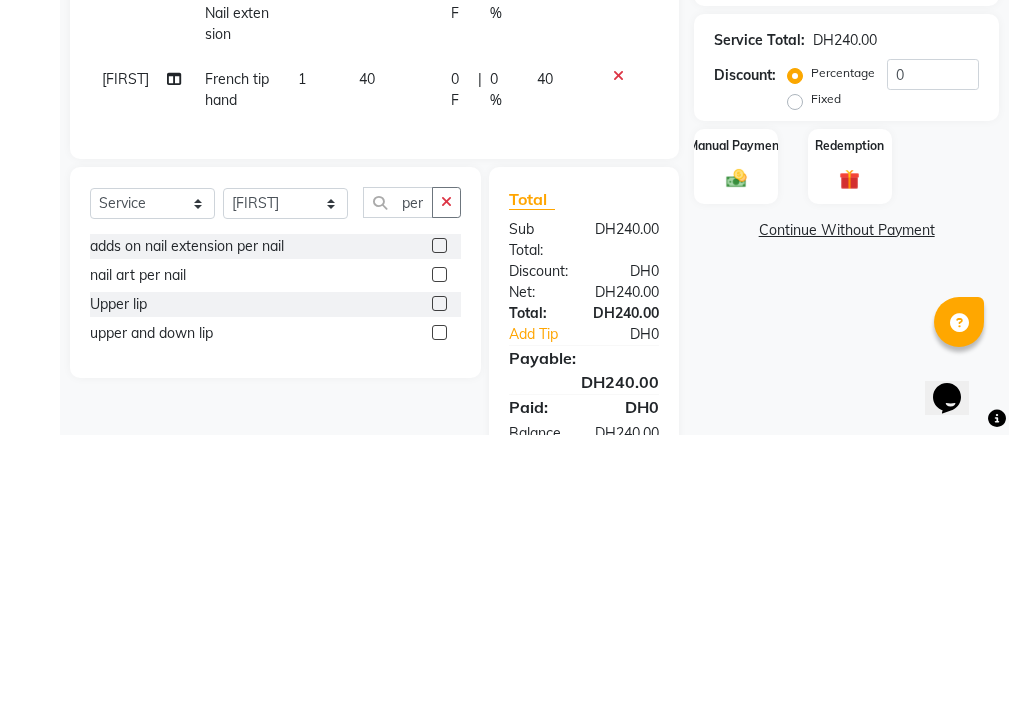 click 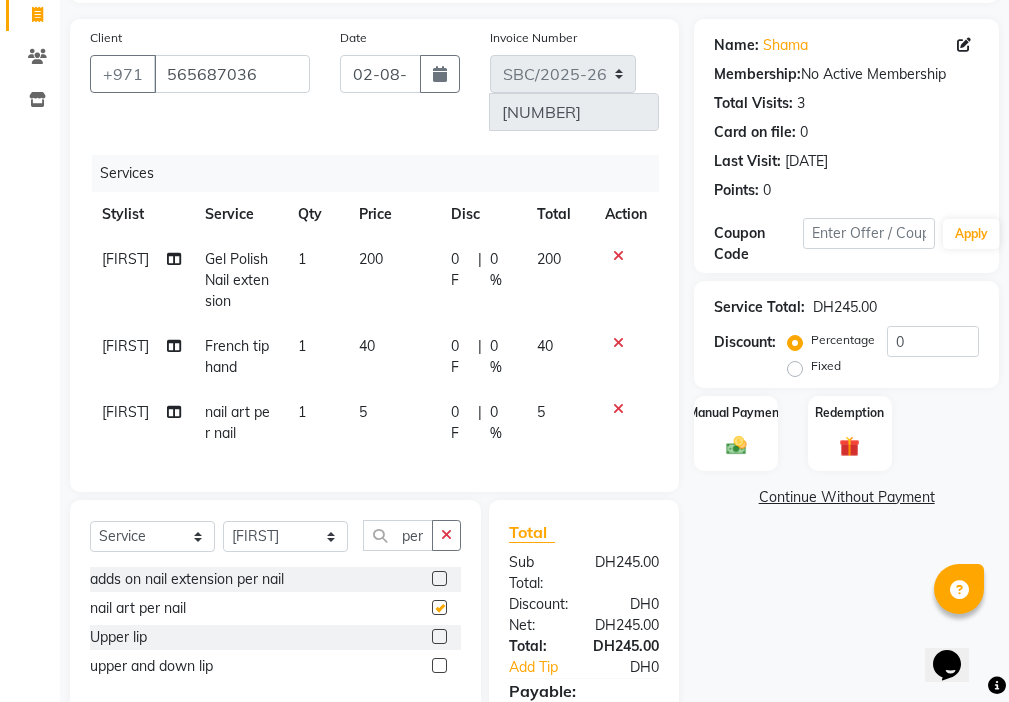 checkbox on "false" 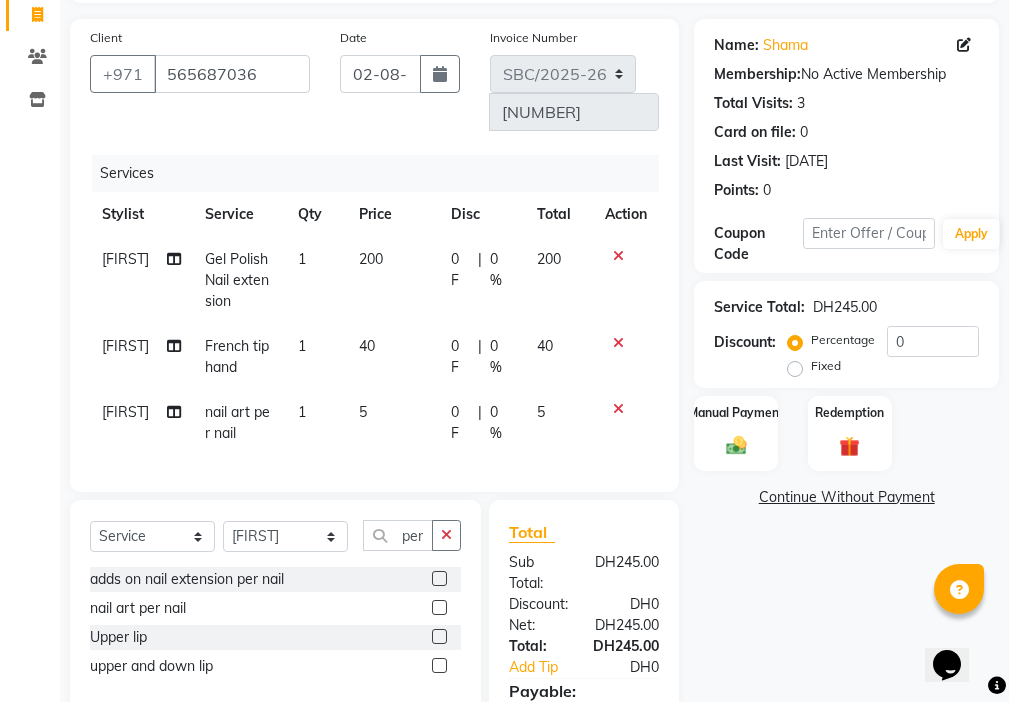 click on "1" 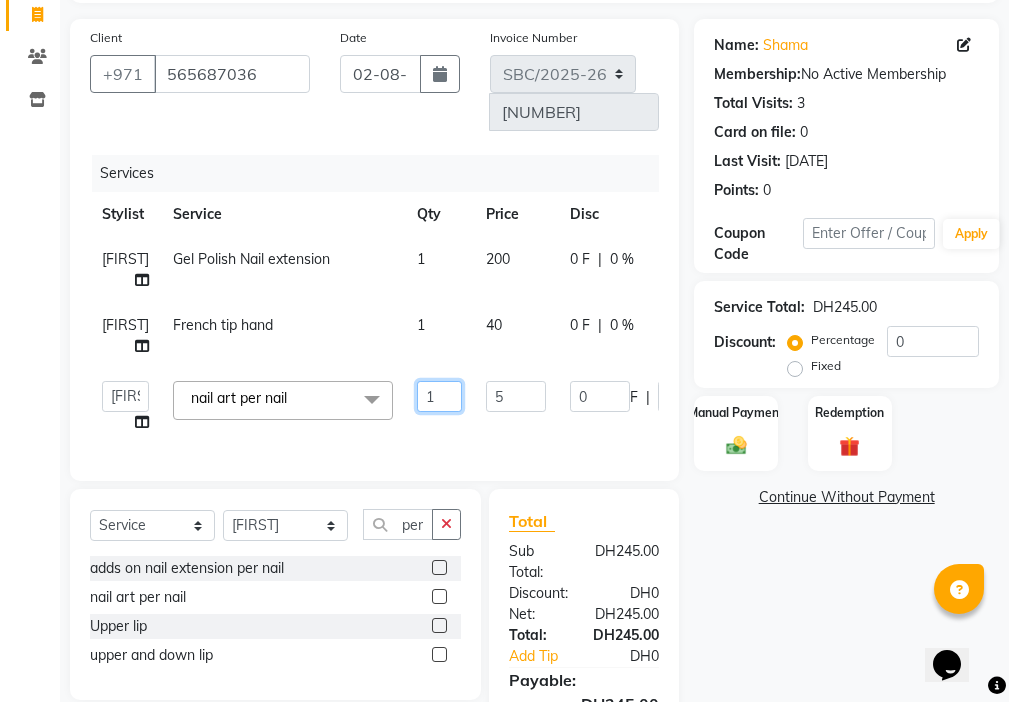 click on "1" 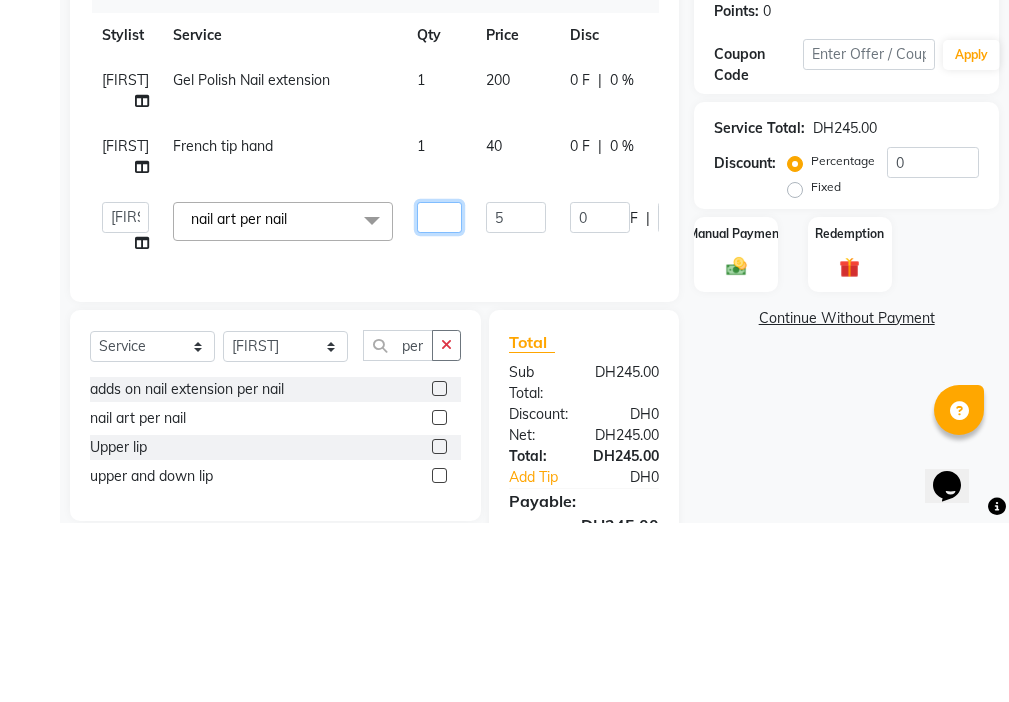 type on "2" 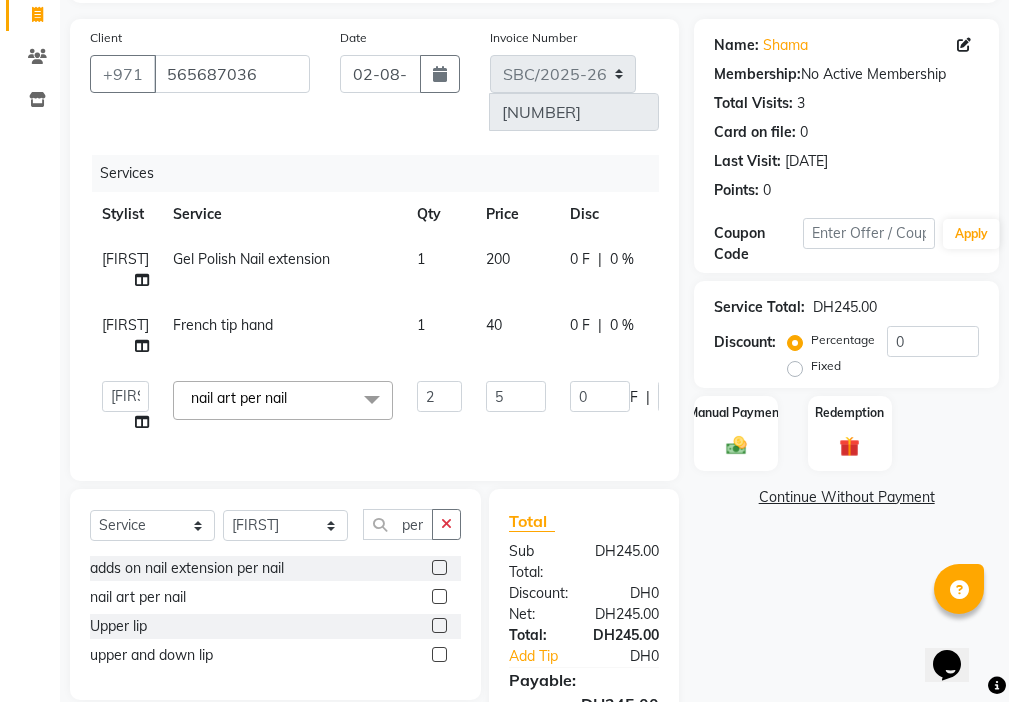 click on "Select  Service  Product  Membership  Package Voucher Prepaid Gift Card  Select Stylist [FIRST] [FIRST] [FIRST] [FIRST]  [FIRST]  [FIRST]  [FIRST] [FIRST] per adds on nail extension per nail  nail art per nail  Upper lip  upper and down lip" 